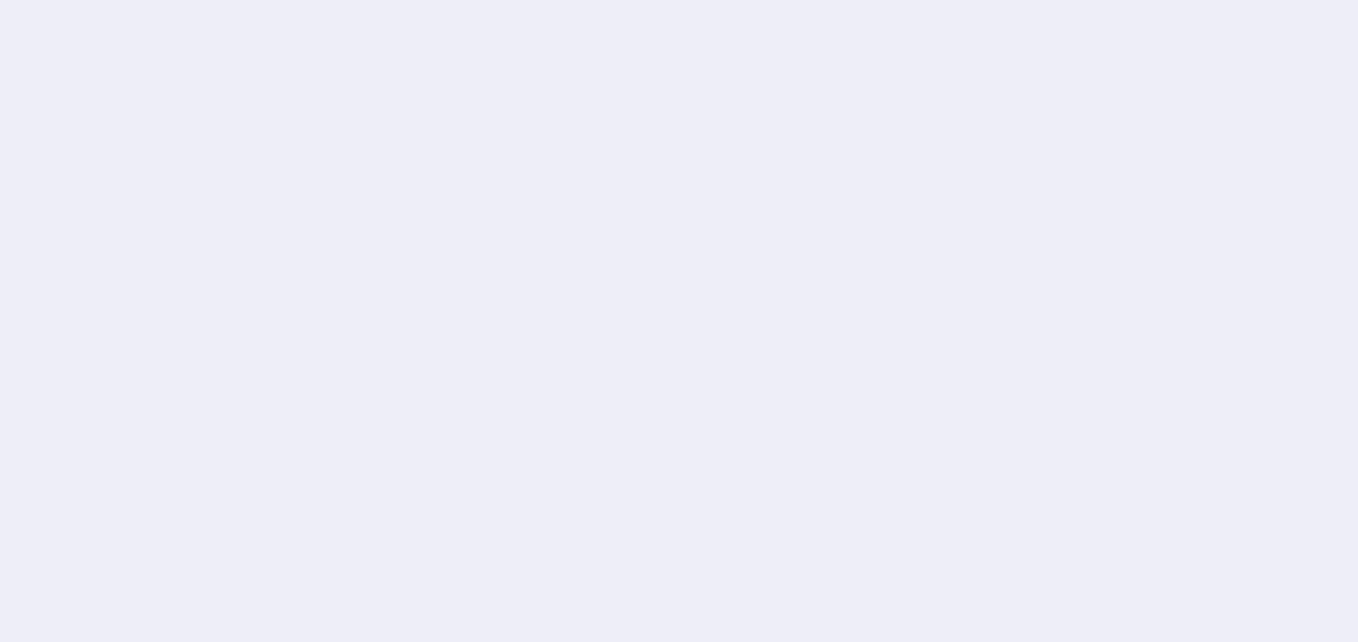 scroll, scrollTop: 0, scrollLeft: 0, axis: both 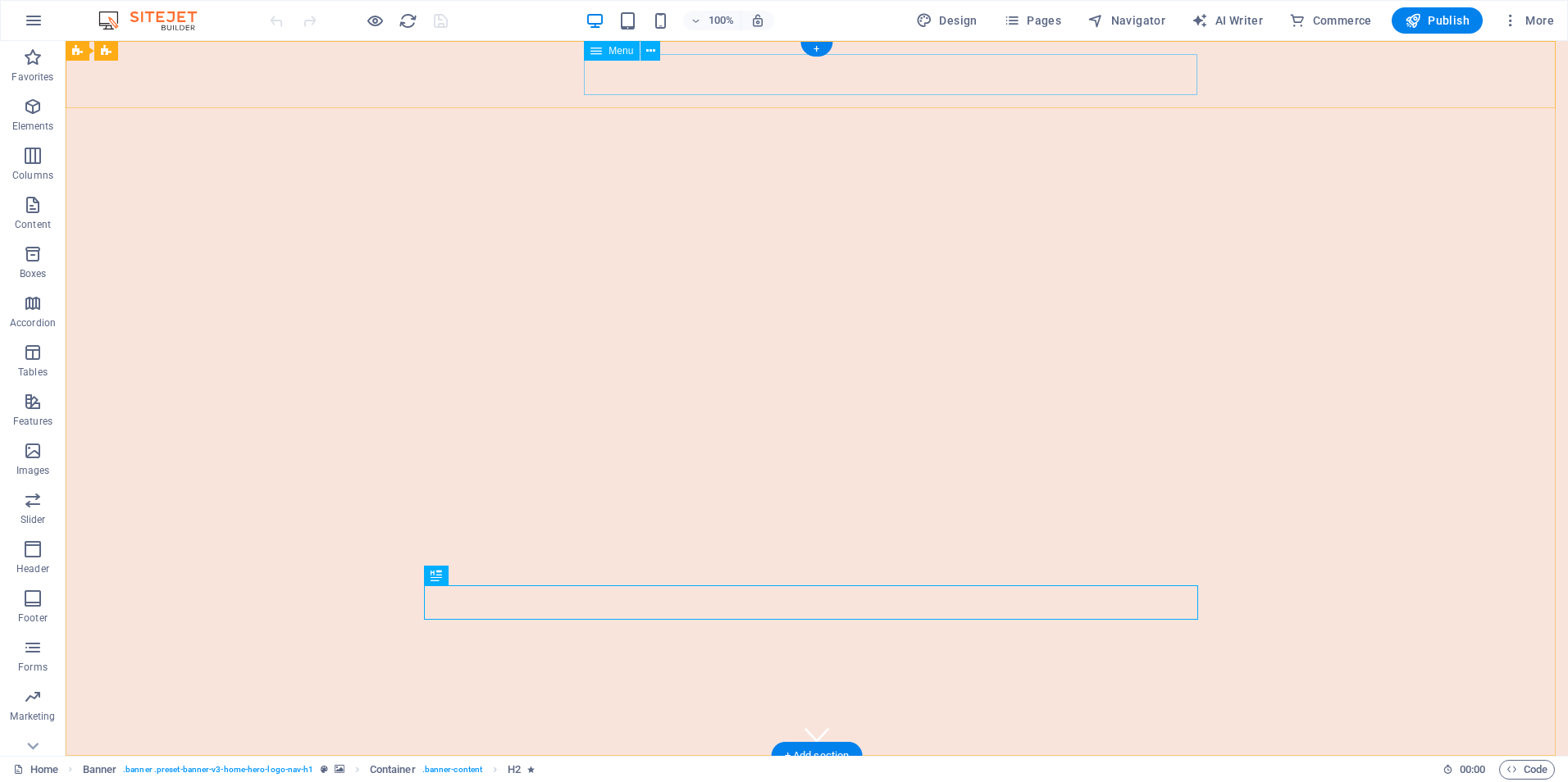 click on "Home About Us Services Pricing Contact" at bounding box center [817, 813] 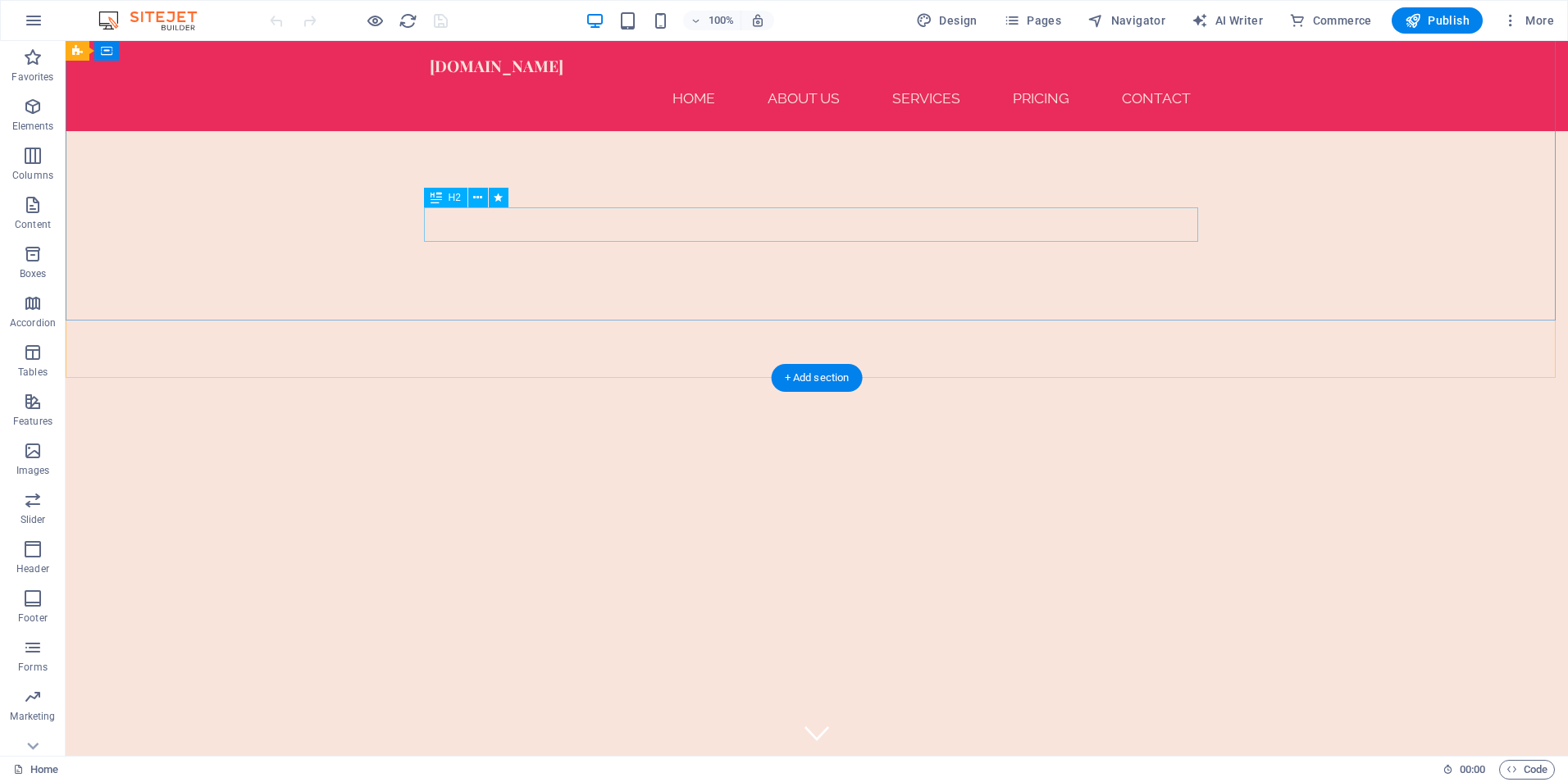 scroll, scrollTop: 0, scrollLeft: 0, axis: both 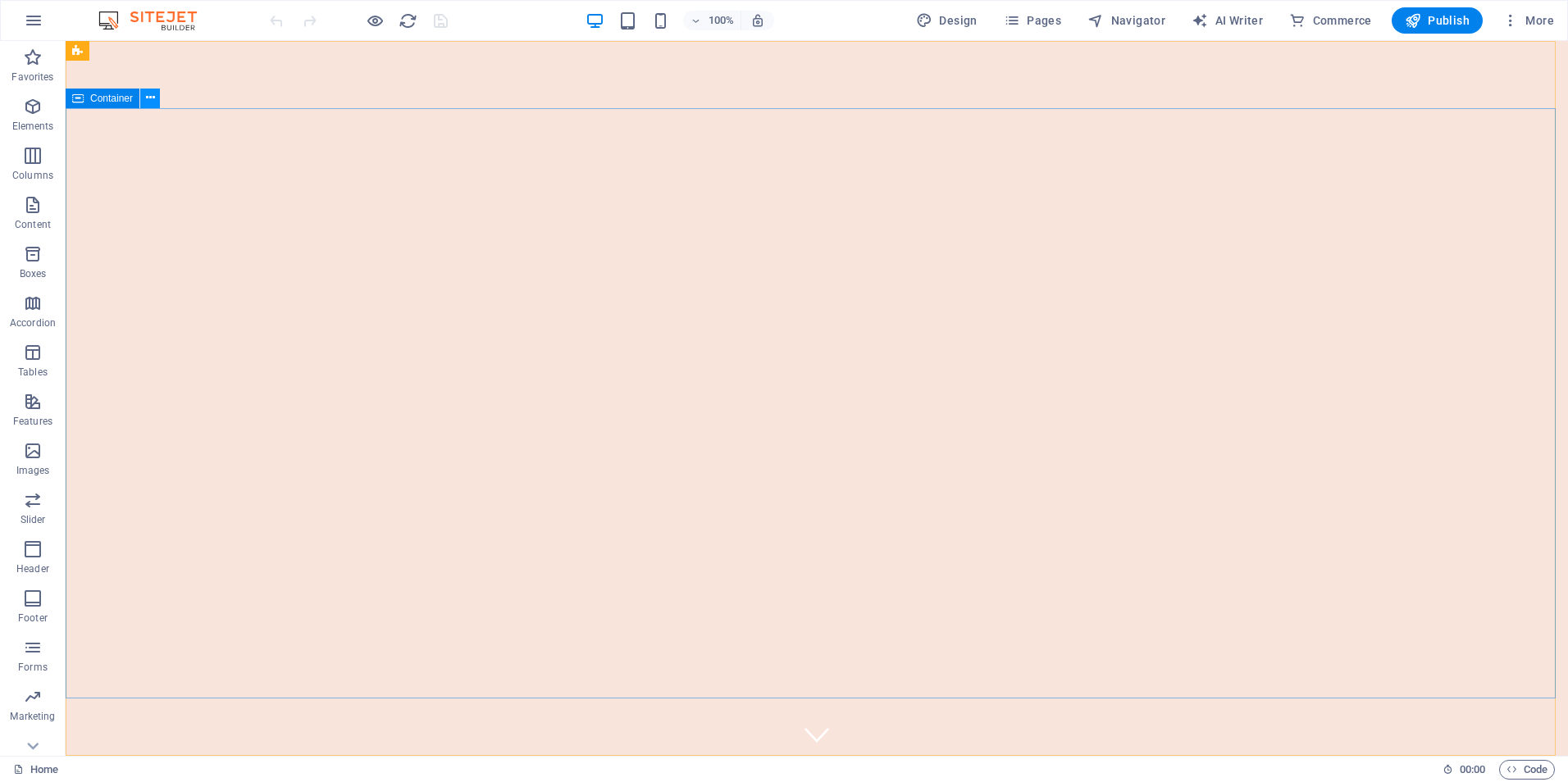 click at bounding box center [150, 98] 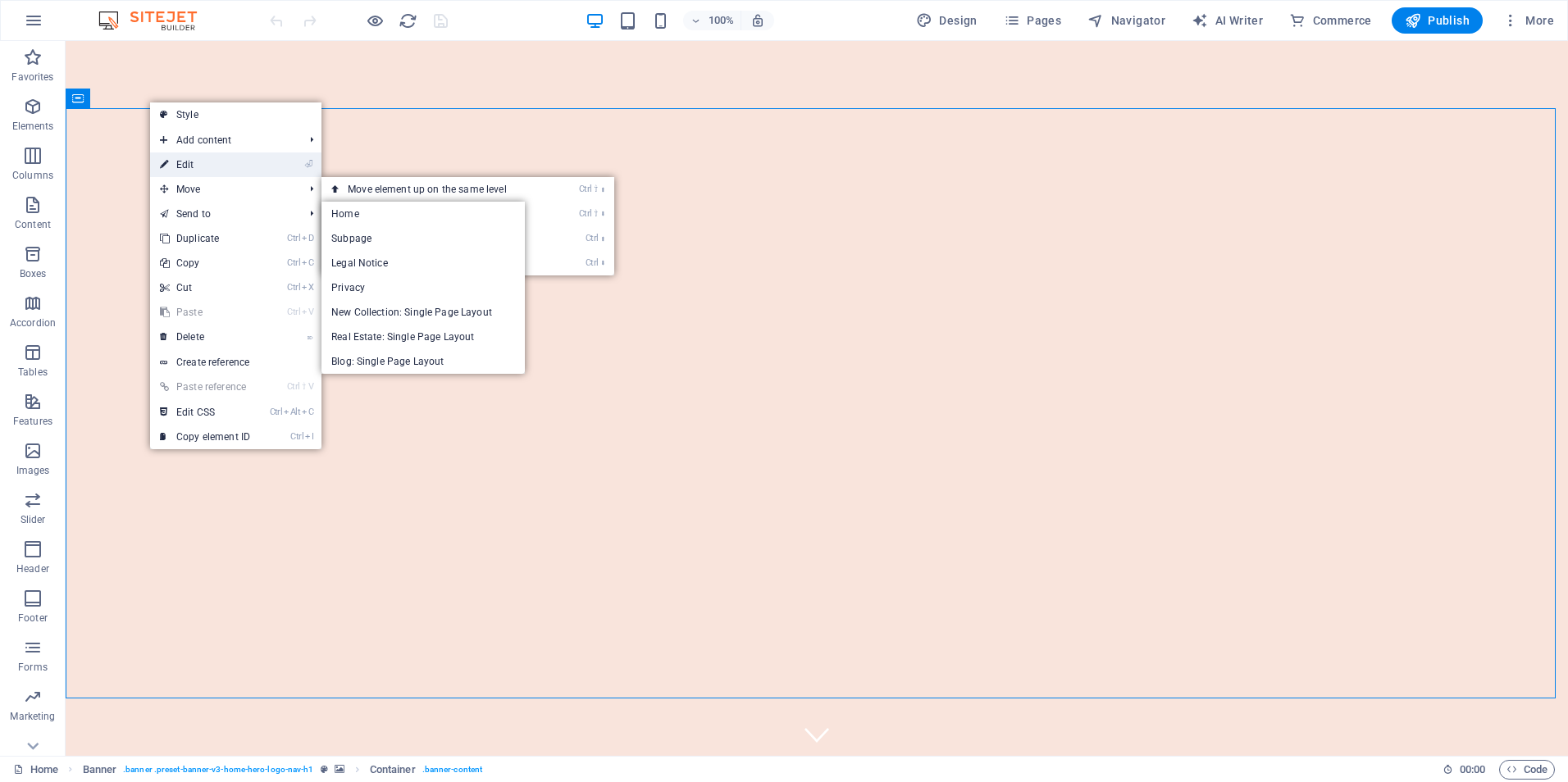 click on "⏎  Edit" at bounding box center (205, 165) 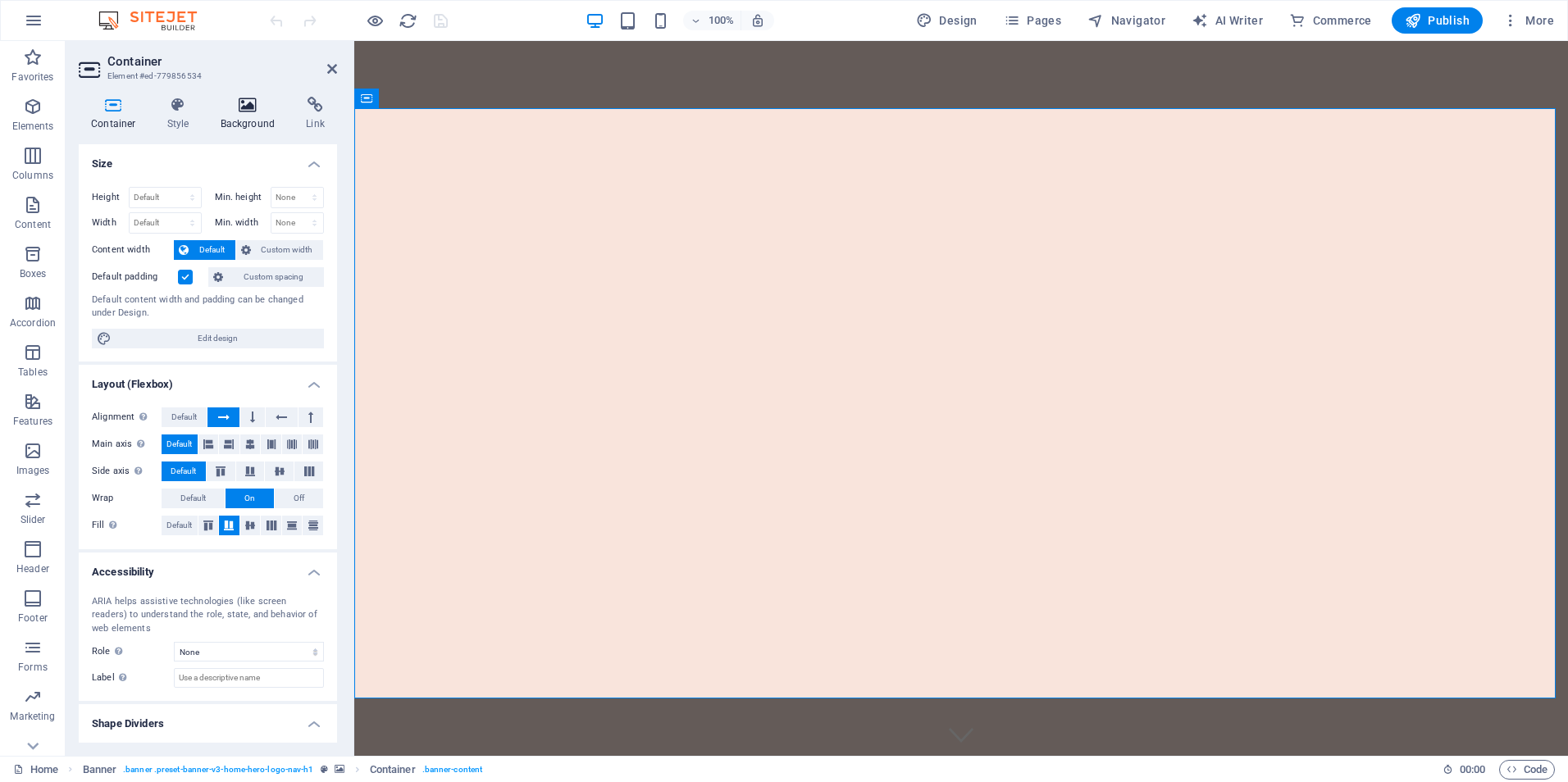 click on "Background" at bounding box center (251, 114) 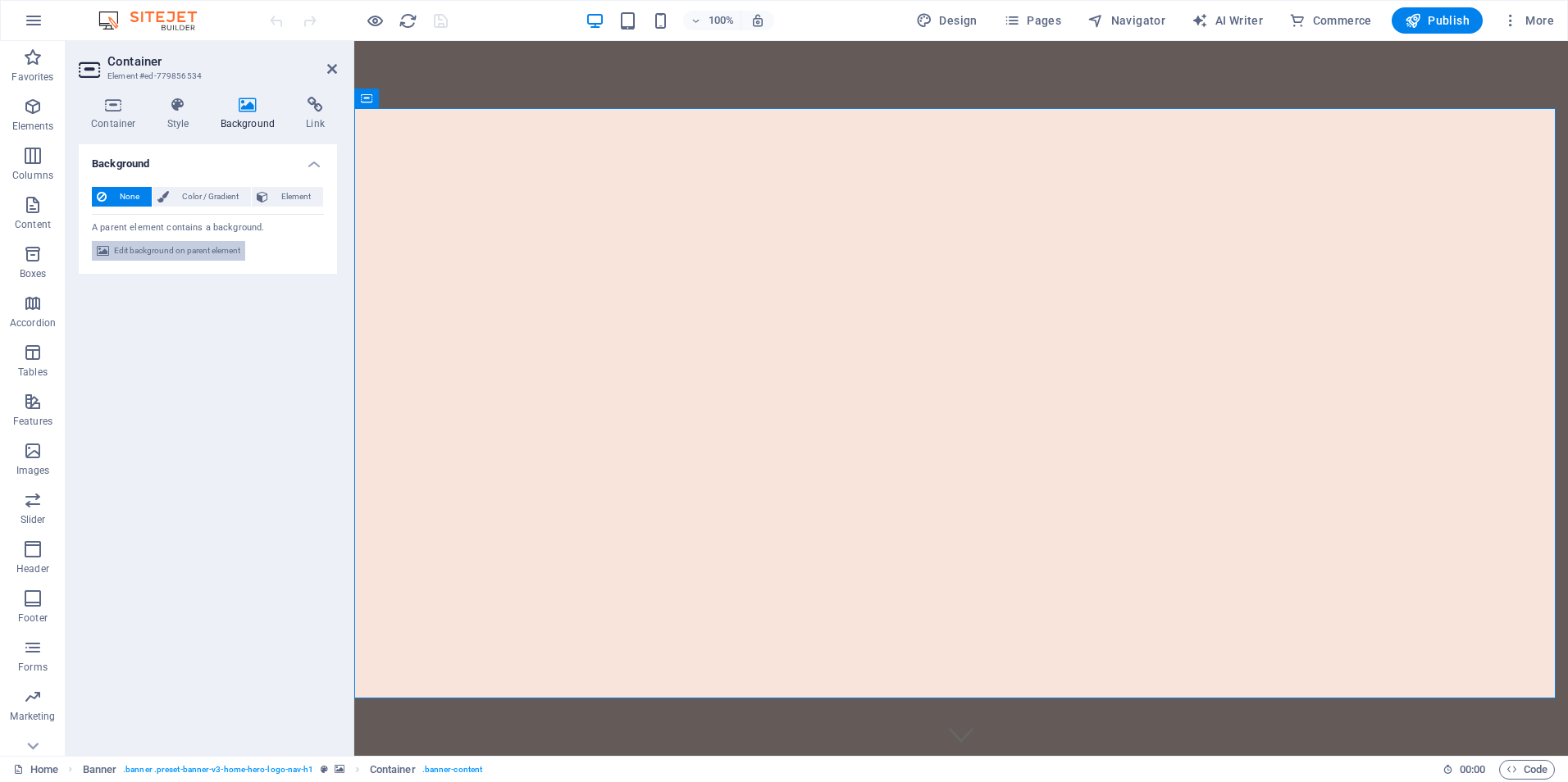 click on "Edit background on parent element" at bounding box center (177, 251) 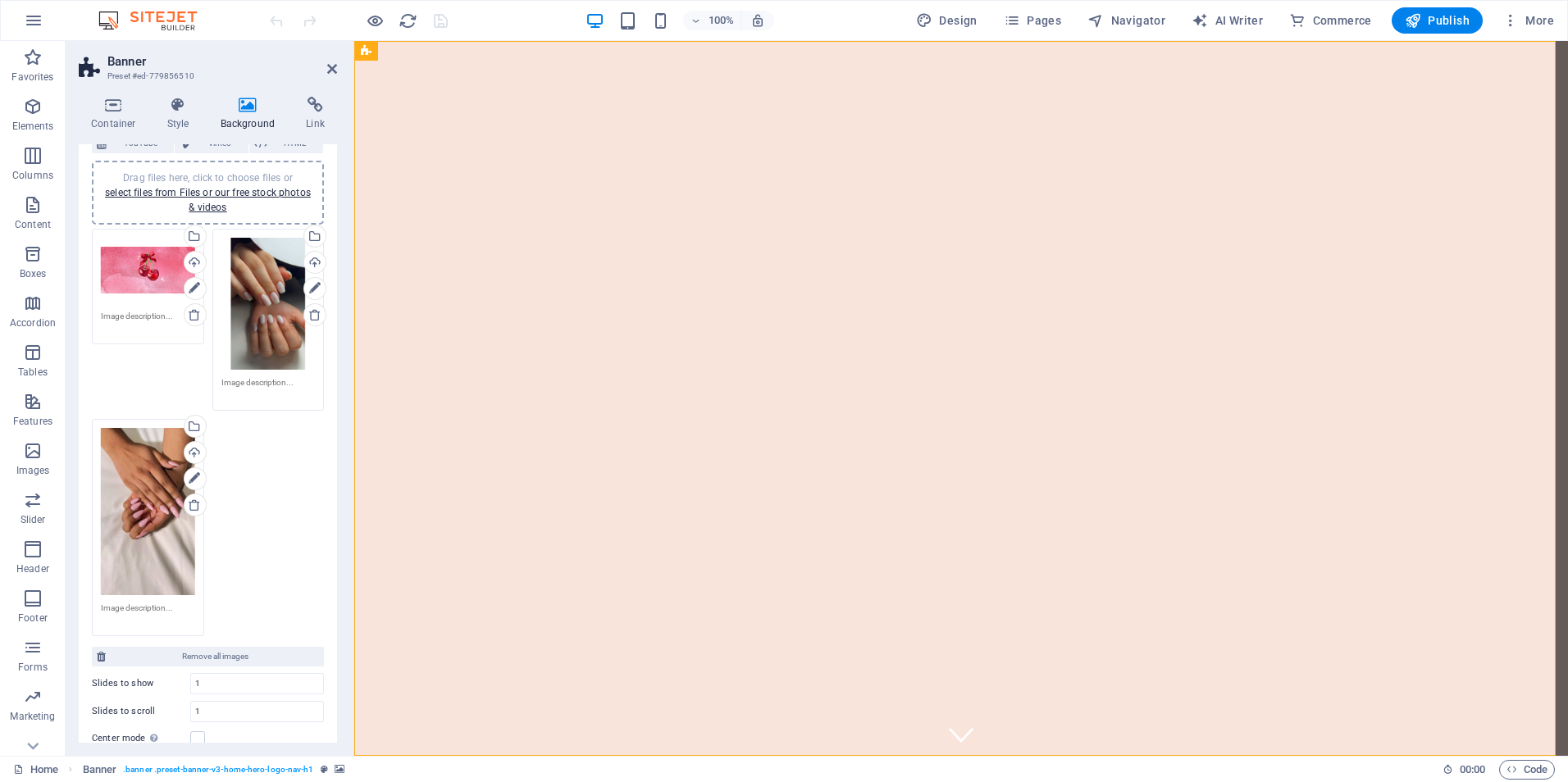 scroll, scrollTop: 164, scrollLeft: 0, axis: vertical 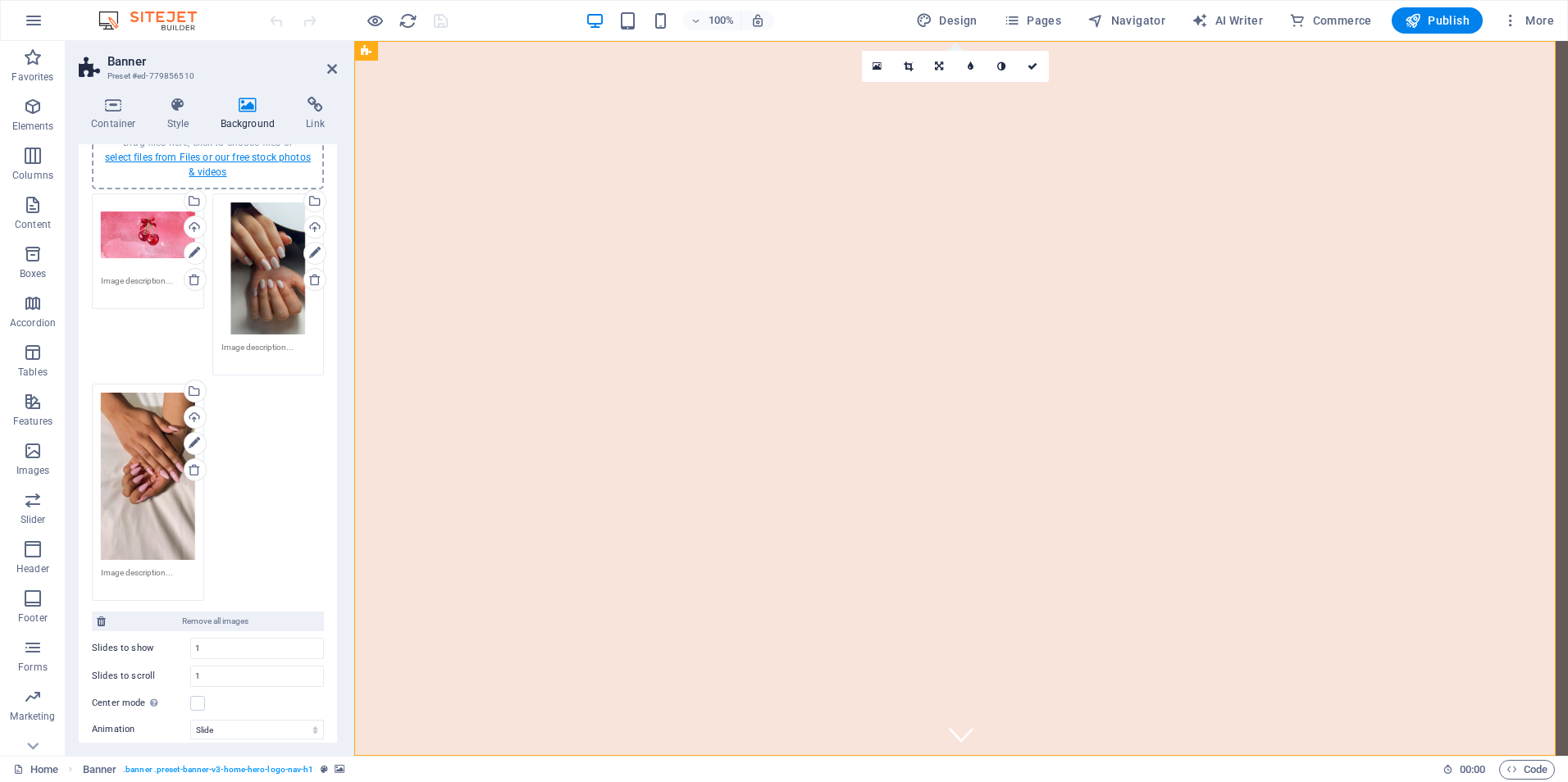 click on "select files from Files or our free stock photos & videos" at bounding box center [207, 165] 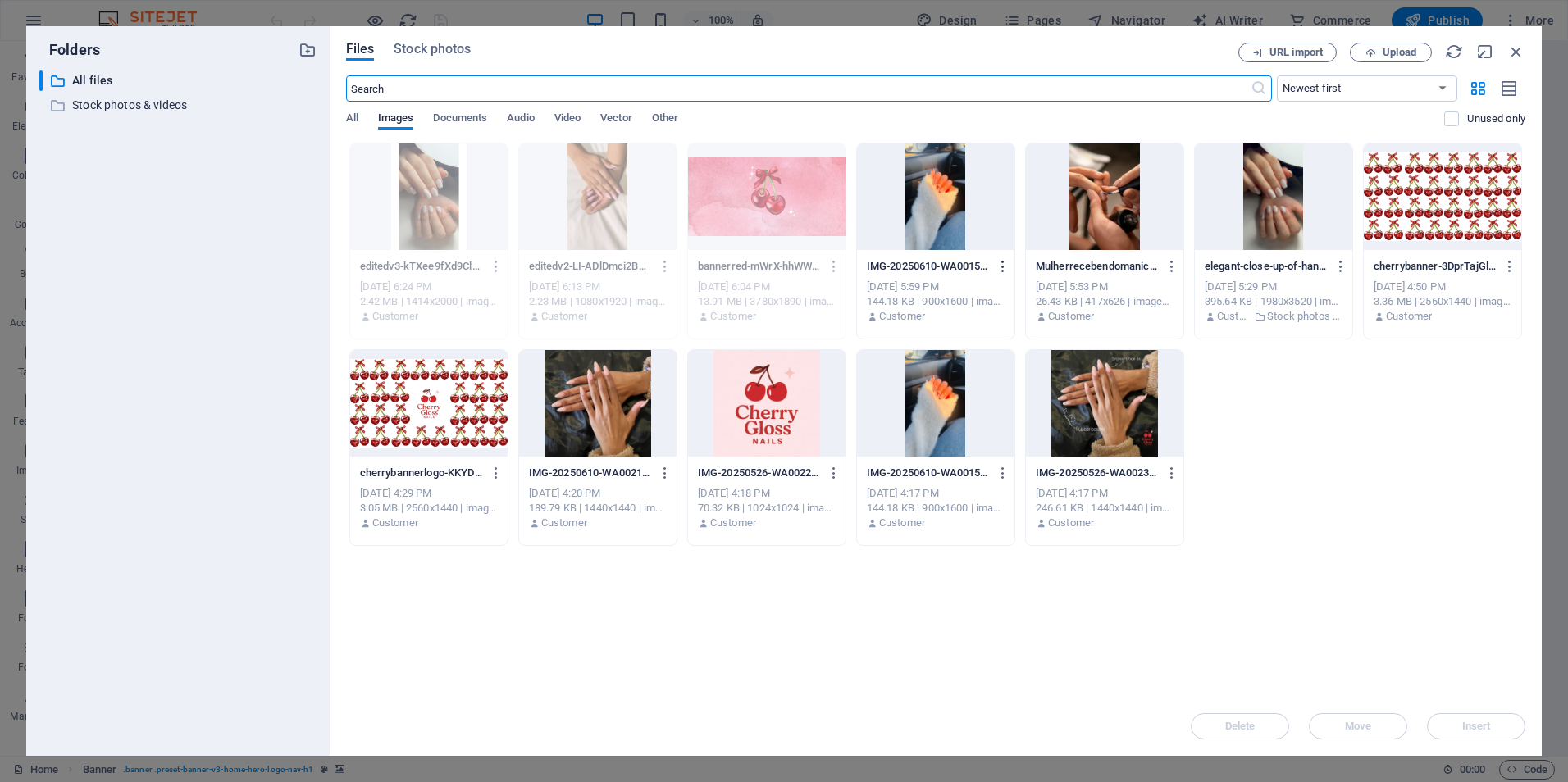 click at bounding box center (1003, 266) 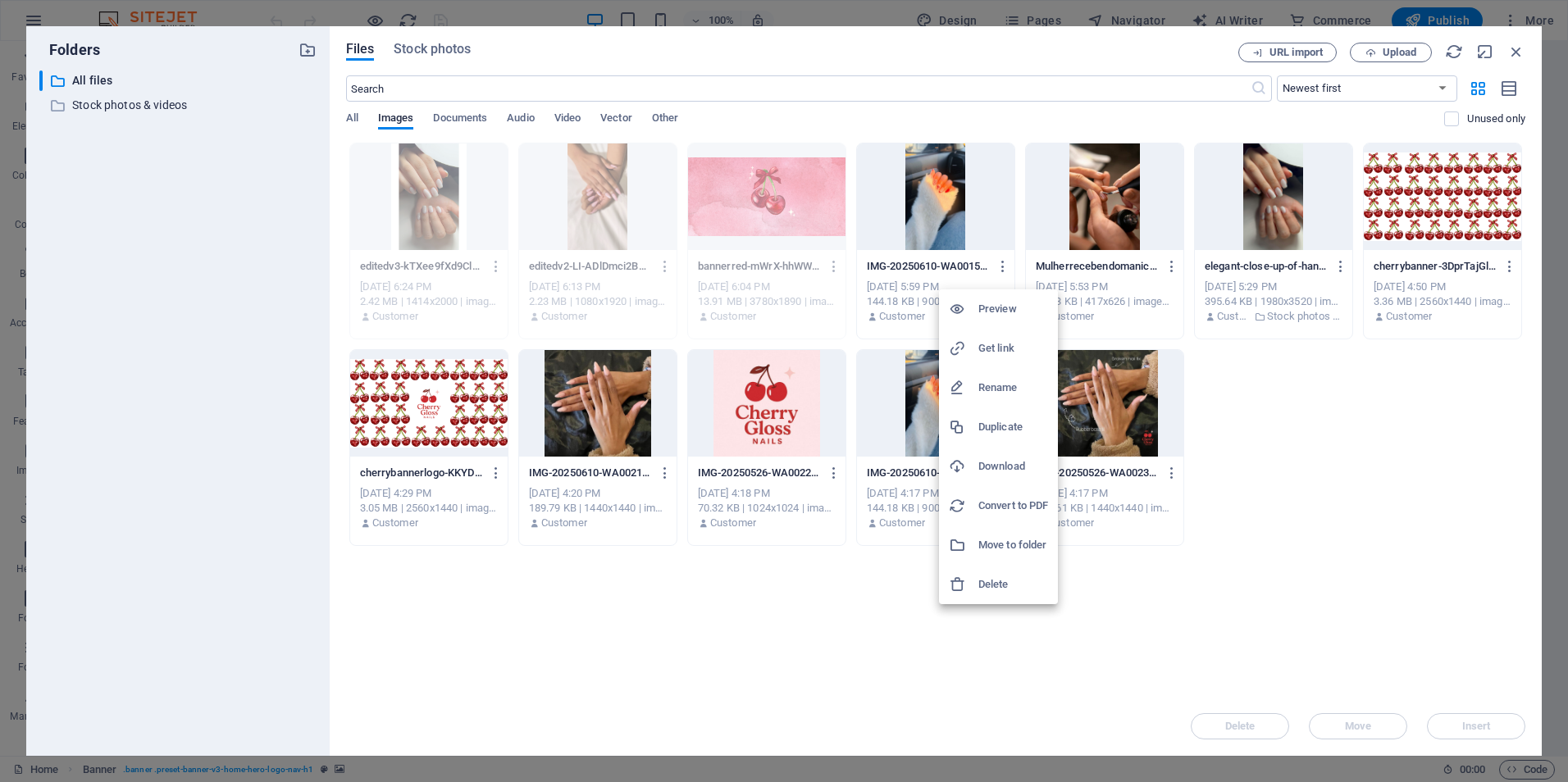 click at bounding box center (784, 391) 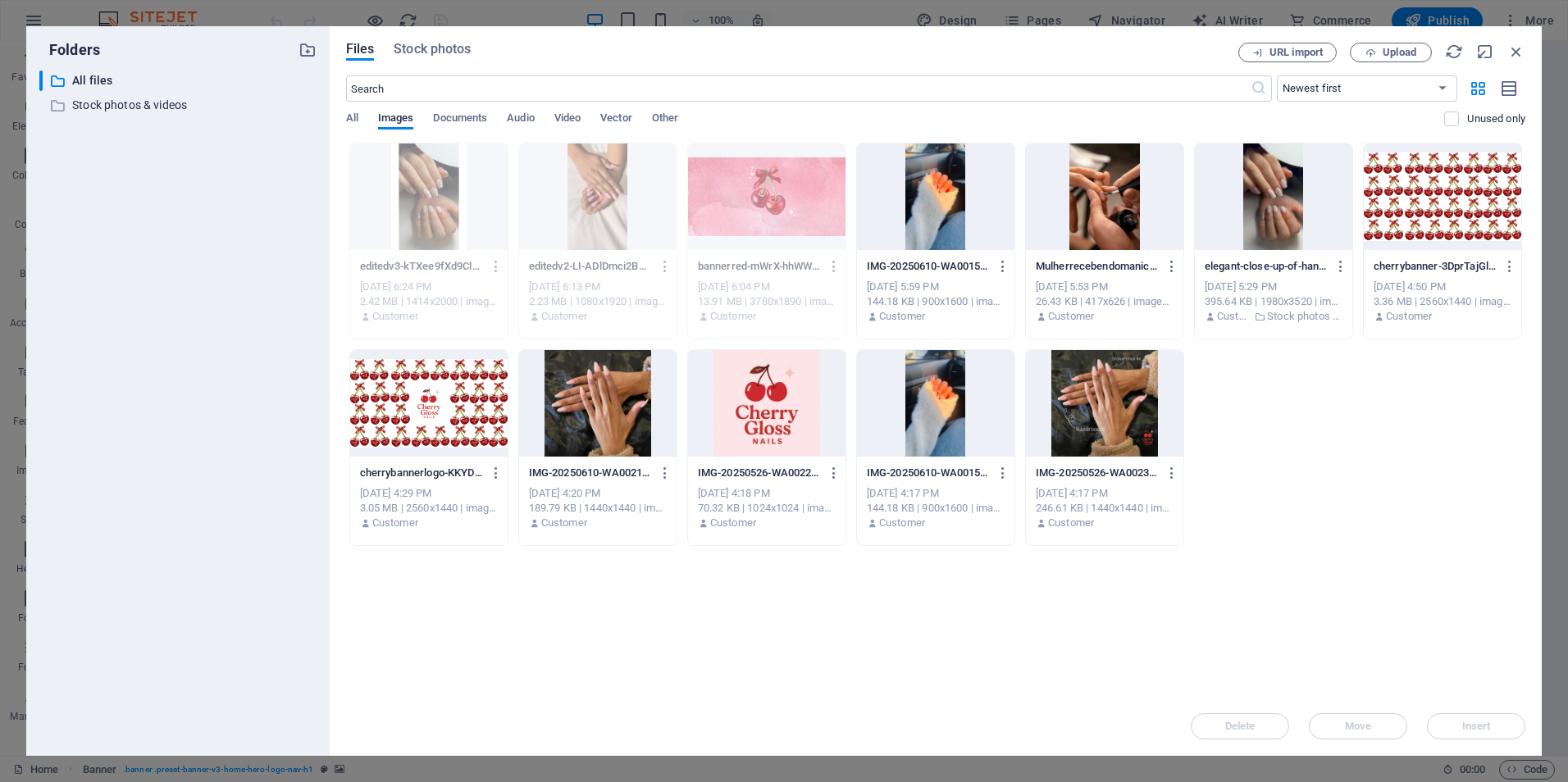 click at bounding box center (936, 197) 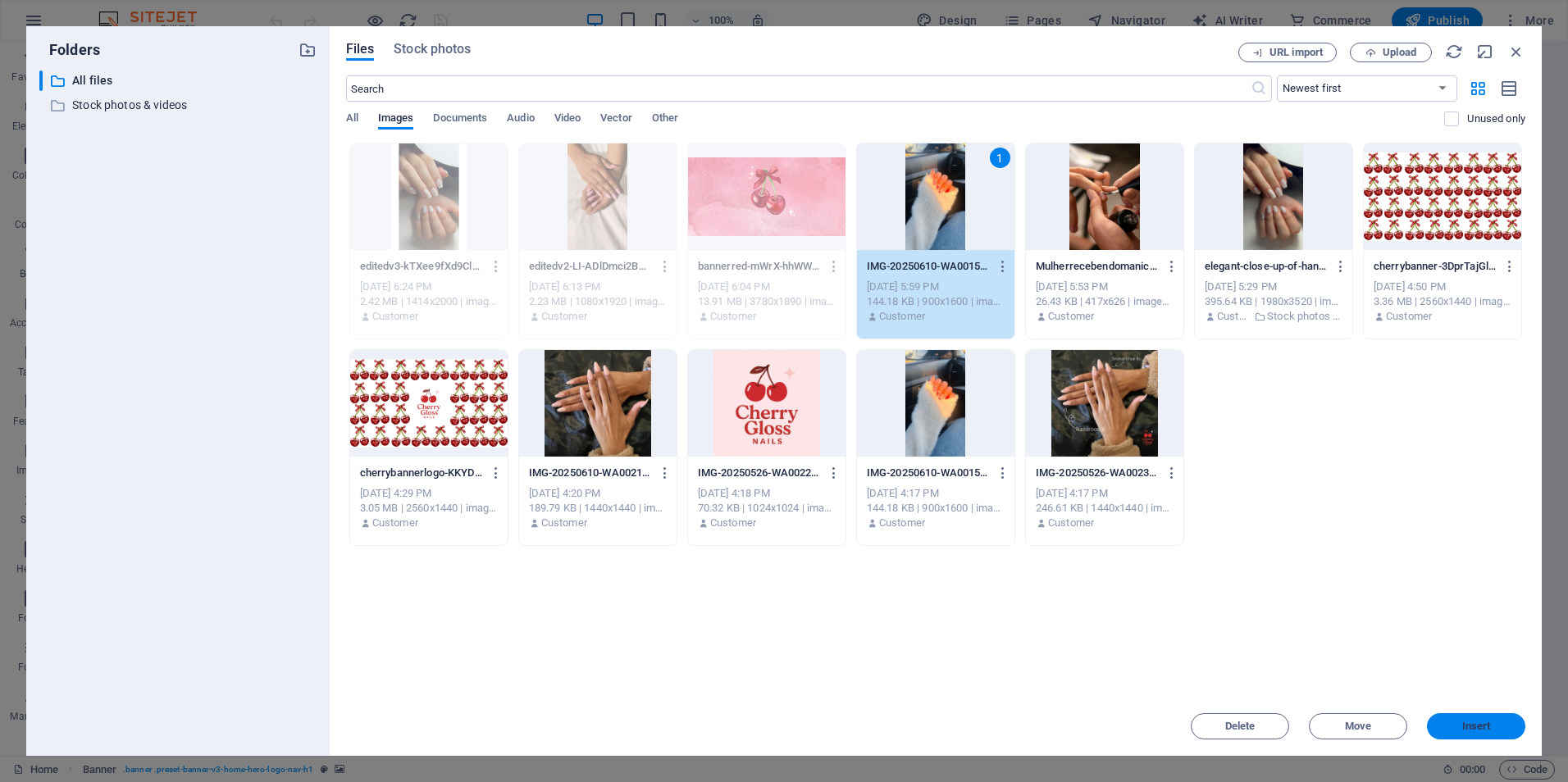 click on "Insert" at bounding box center [1476, 726] 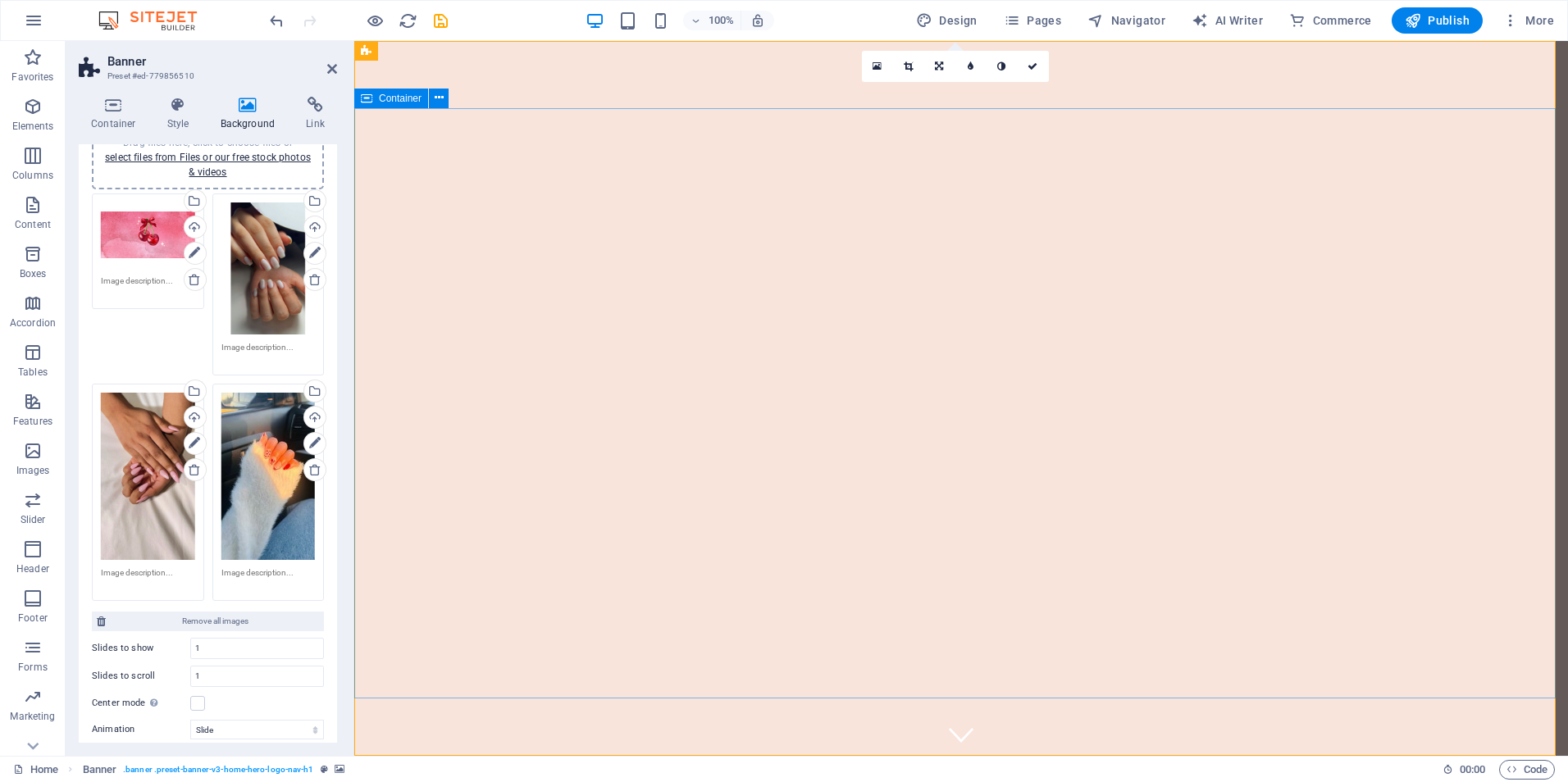 click on "Welcome to Cherry Gloss Nails" at bounding box center (961, 935) 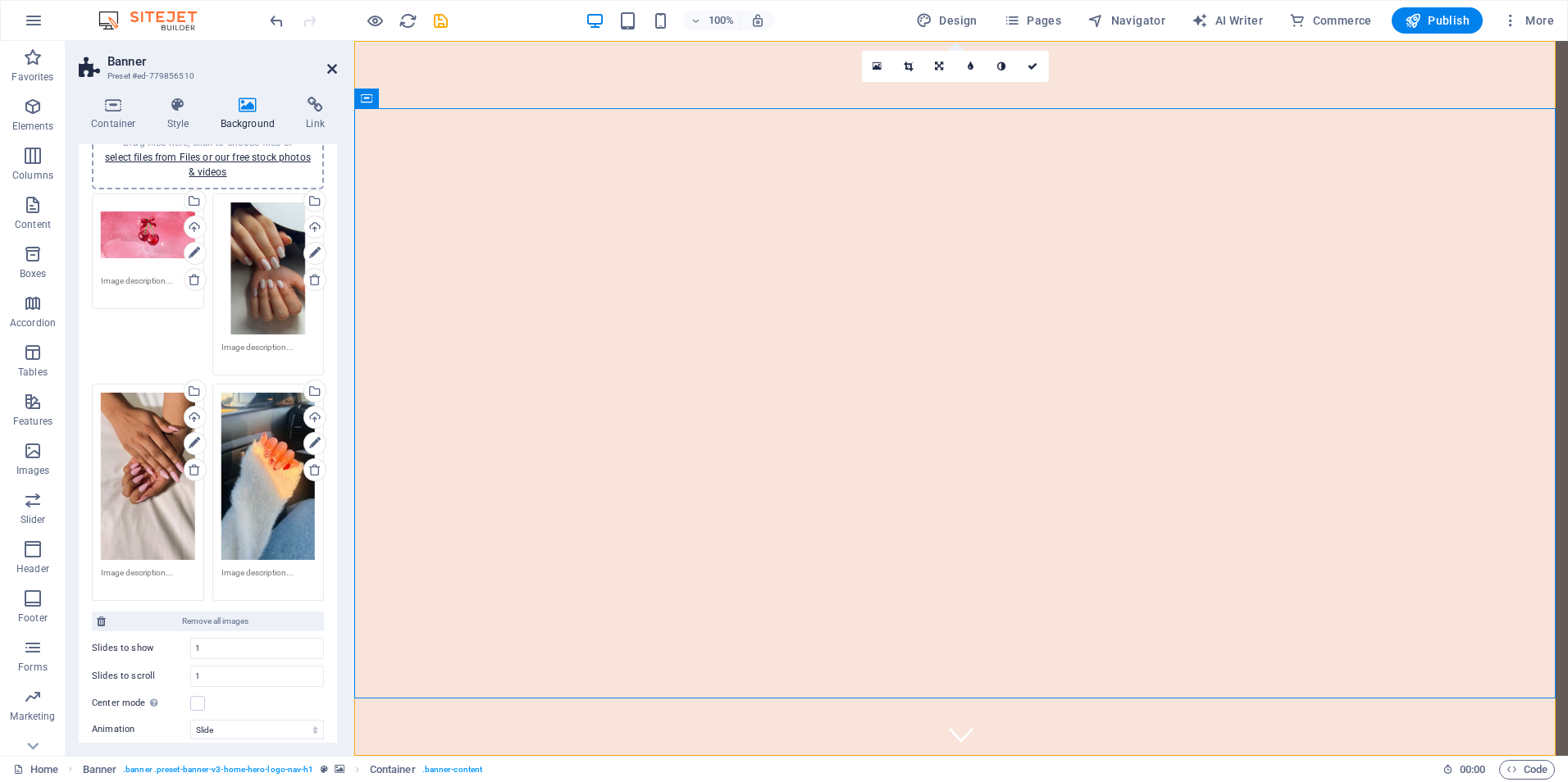 click at bounding box center [332, 69] 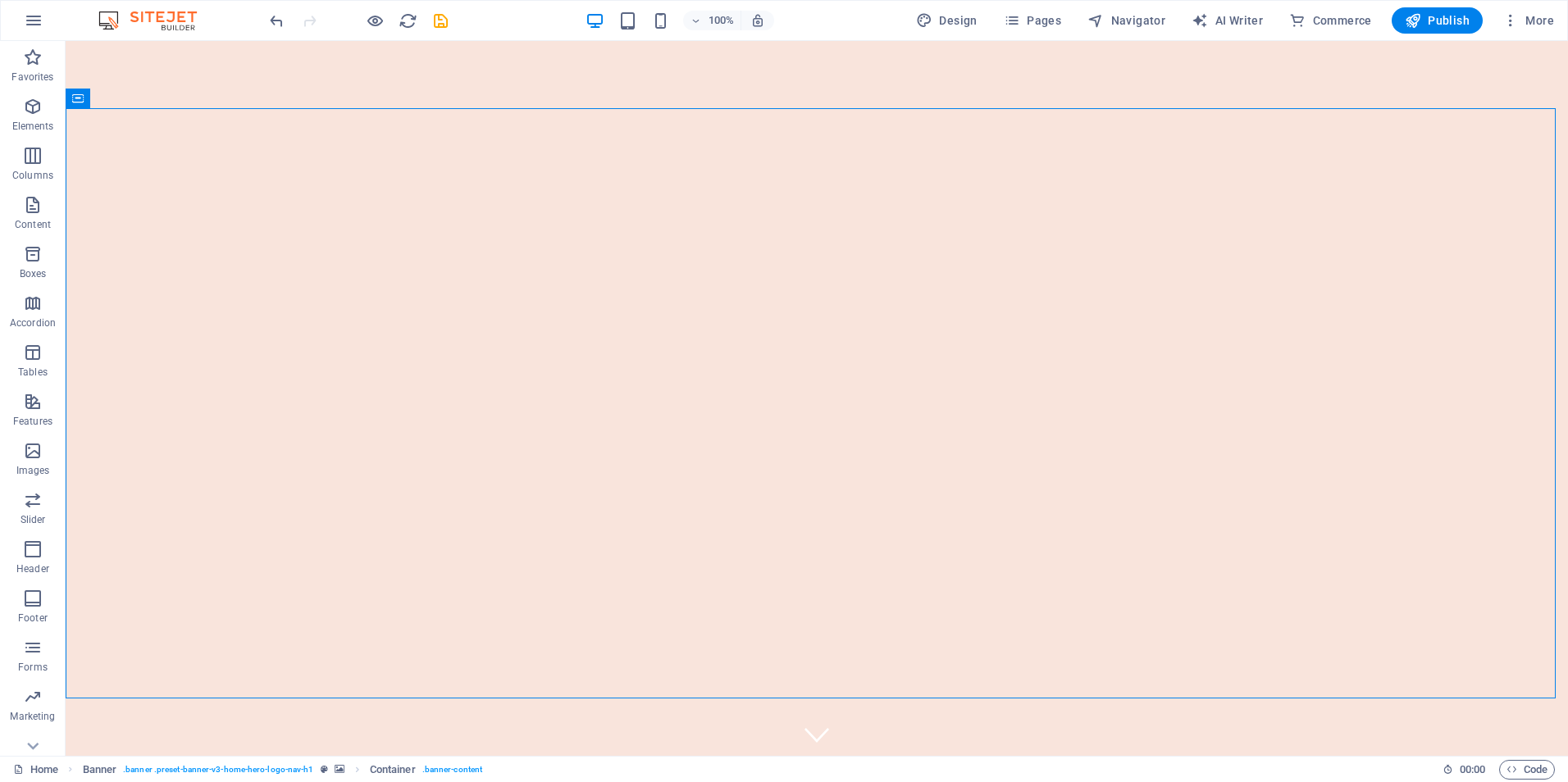 click on "100%" at bounding box center [679, 20] 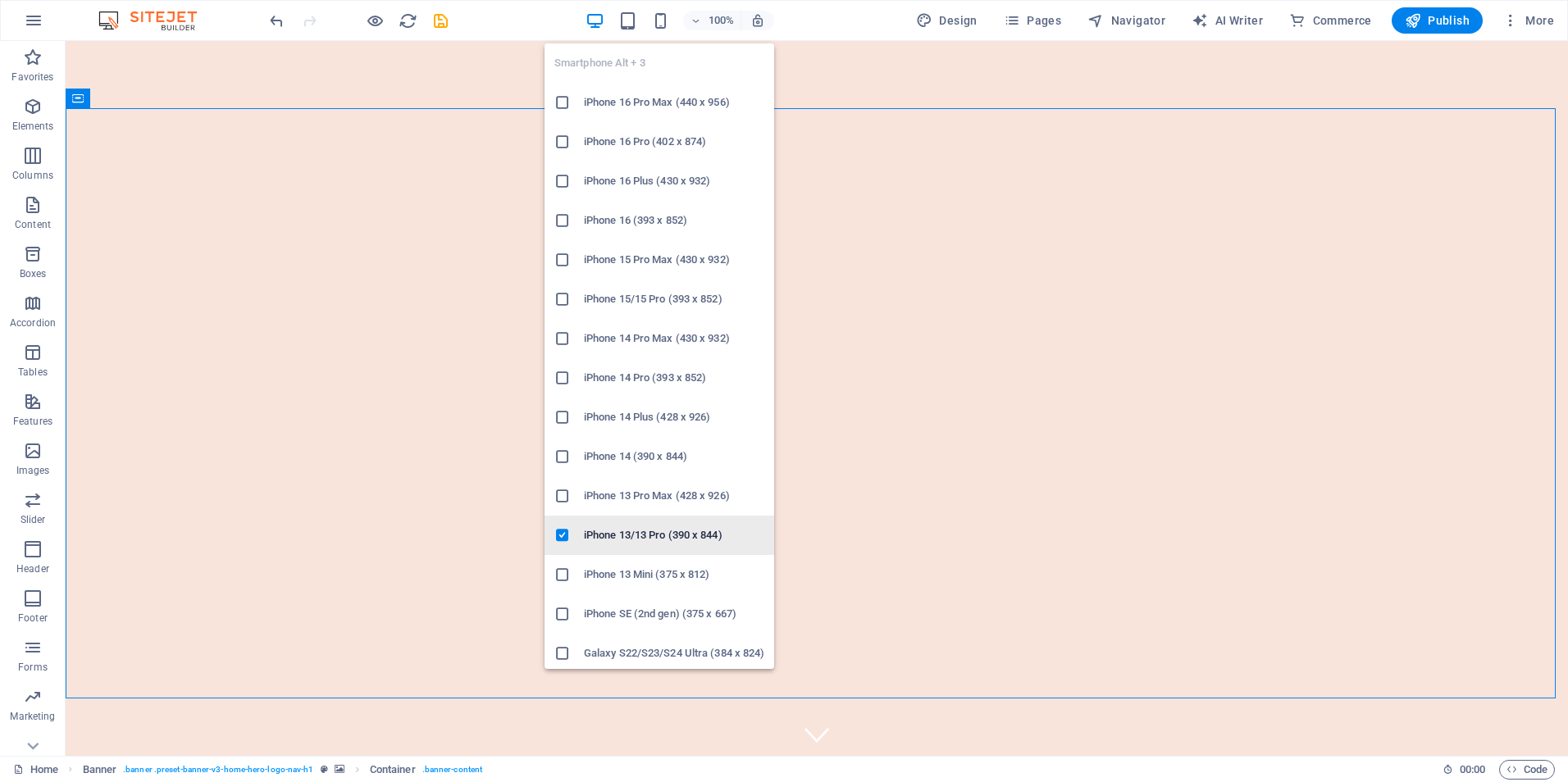 click on "iPhone 13/13 Pro (390 x 844)" at bounding box center (674, 535) 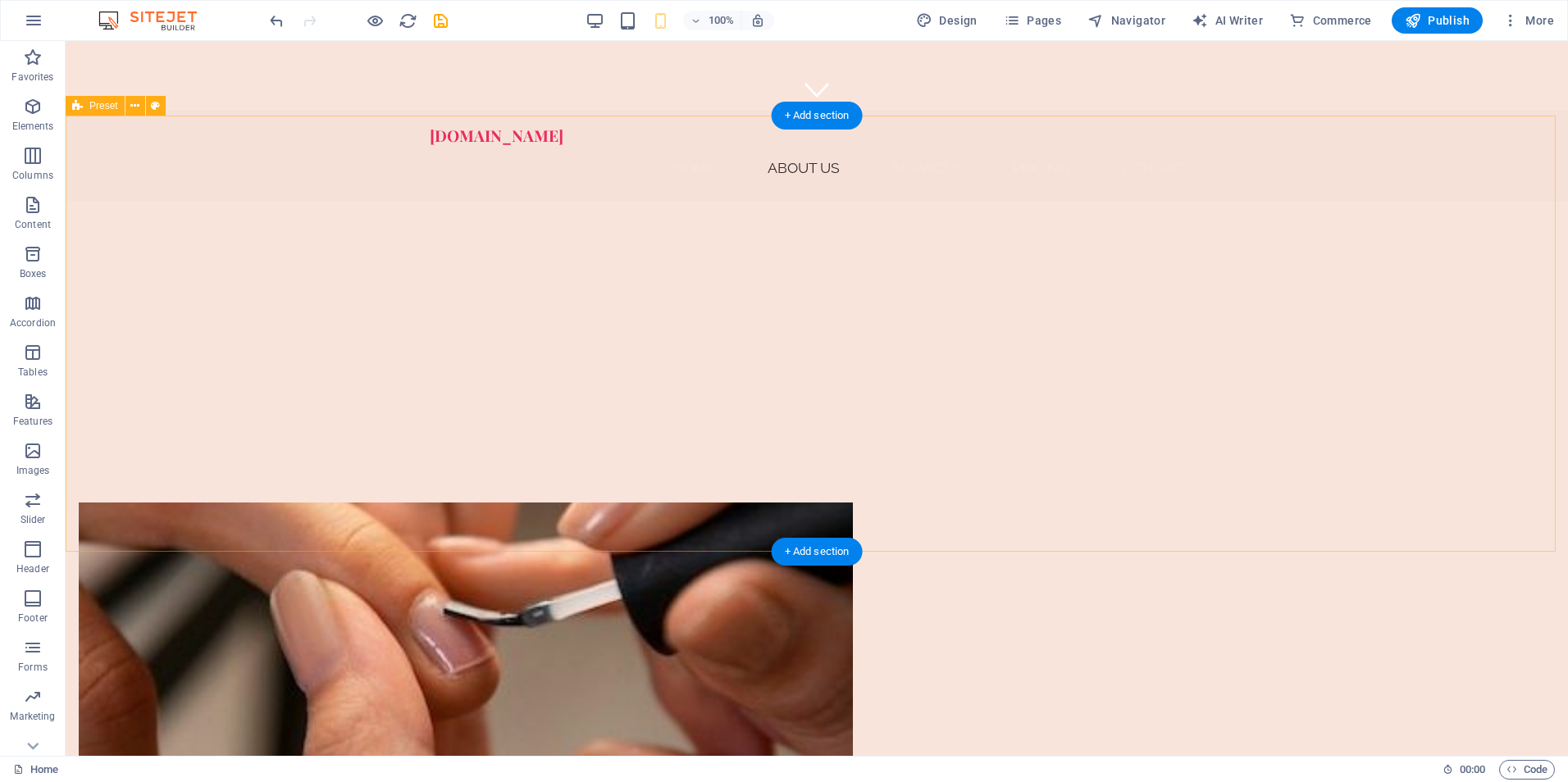 scroll, scrollTop: 656, scrollLeft: 0, axis: vertical 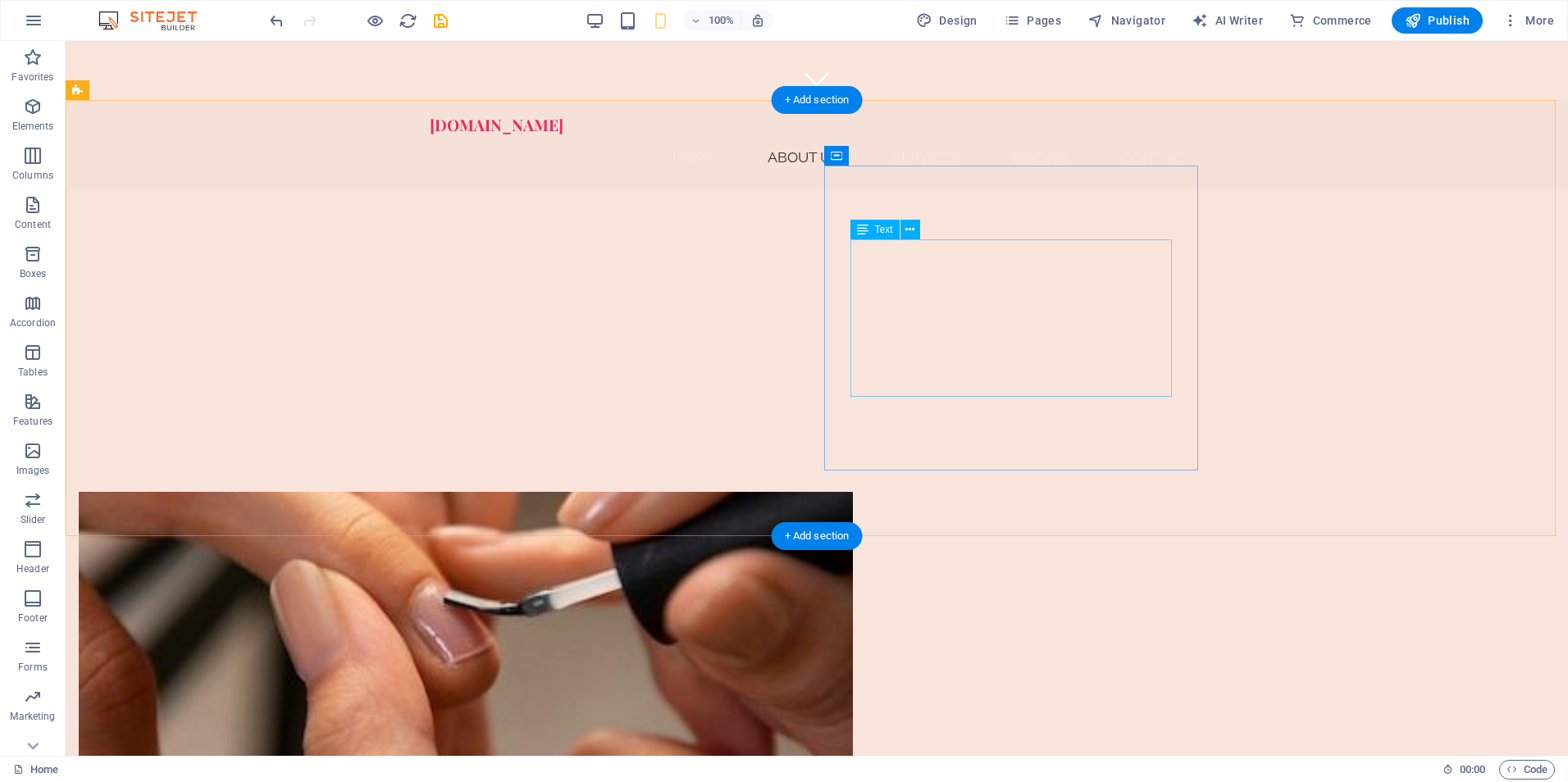 click on "At Cherry Gloss Nails, we believe that beauty should be effortless and enjoyable. Our at-home based nail studio brings custom manicures and pedicures directly to your door. Whether you want a classic look or intricate designs, our trained professionals will ensure you leave with nails that reflect your personal style. Experience the convenience of a nail salon in the comfort of your home!" at bounding box center [466, 1039] 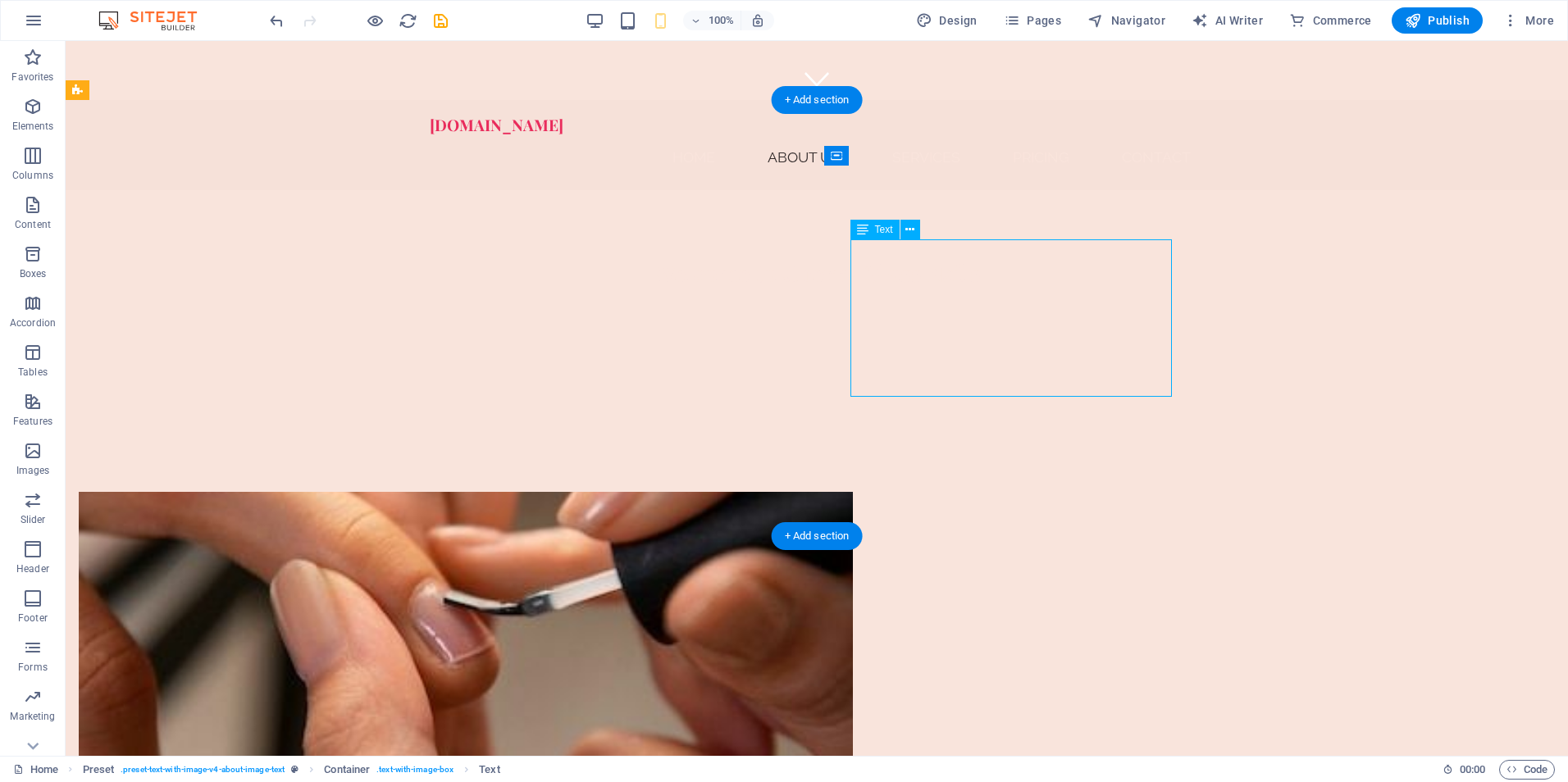 click on "At Cherry Gloss Nails, we believe that beauty should be effortless and enjoyable. Our at-home based nail studio brings custom manicures and pedicures directly to your door. Whether you want a classic look or intricate designs, our trained professionals will ensure you leave with nails that reflect your personal style. Experience the convenience of a nail salon in the comfort of your home!" at bounding box center [466, 1039] 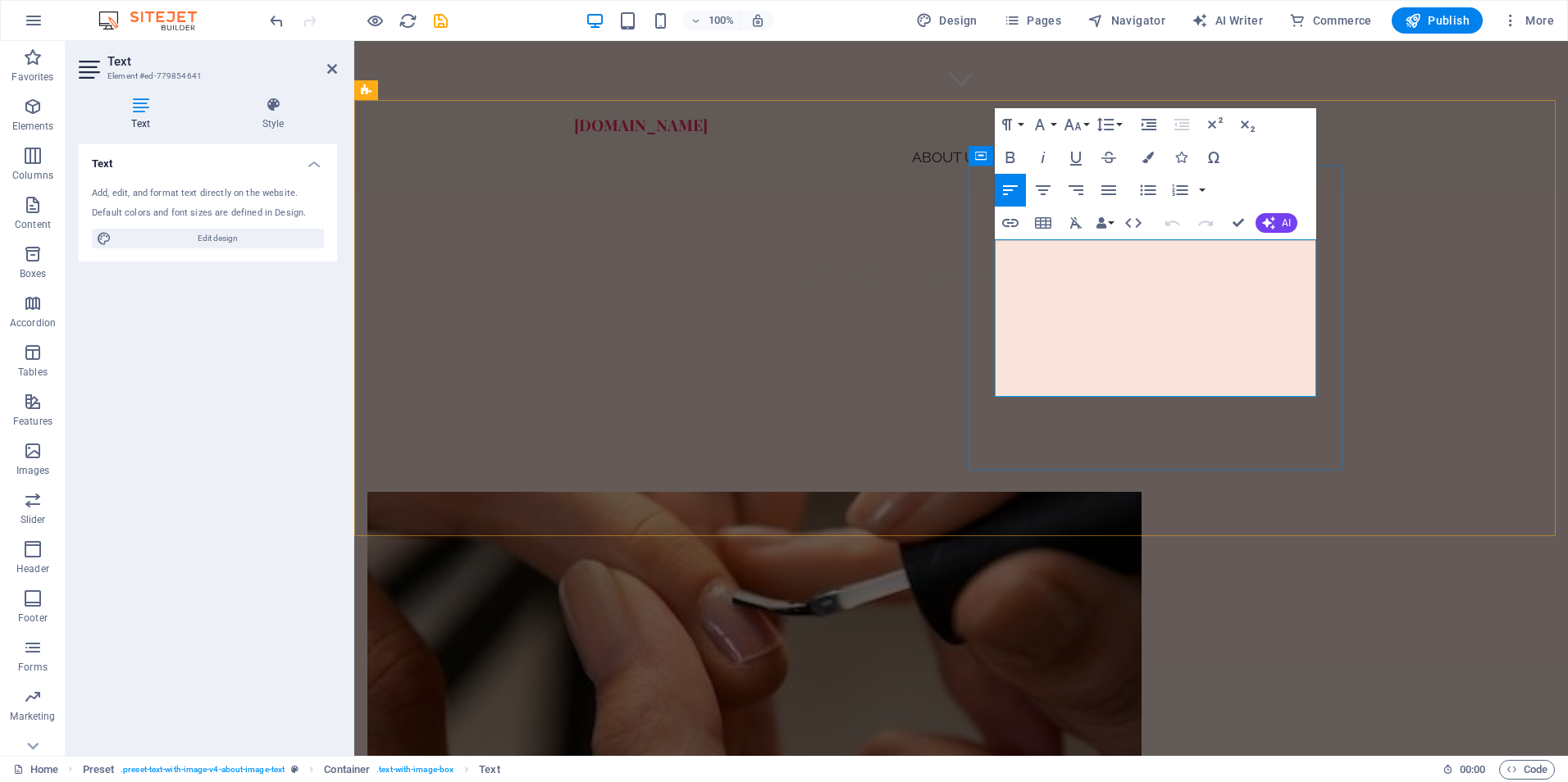click on "At Cherry Gloss Nails, we believe that beauty should be effortless and enjoyable. Our at-home based nail studio brings custom manicures and pedicures directly to your door. Whether you want a classic look or intricate designs, our trained professionals will ensure you leave with nails that reflect your personal style. Experience the convenience of a nail salon in the comfort of your home!" at bounding box center (754, 1039) 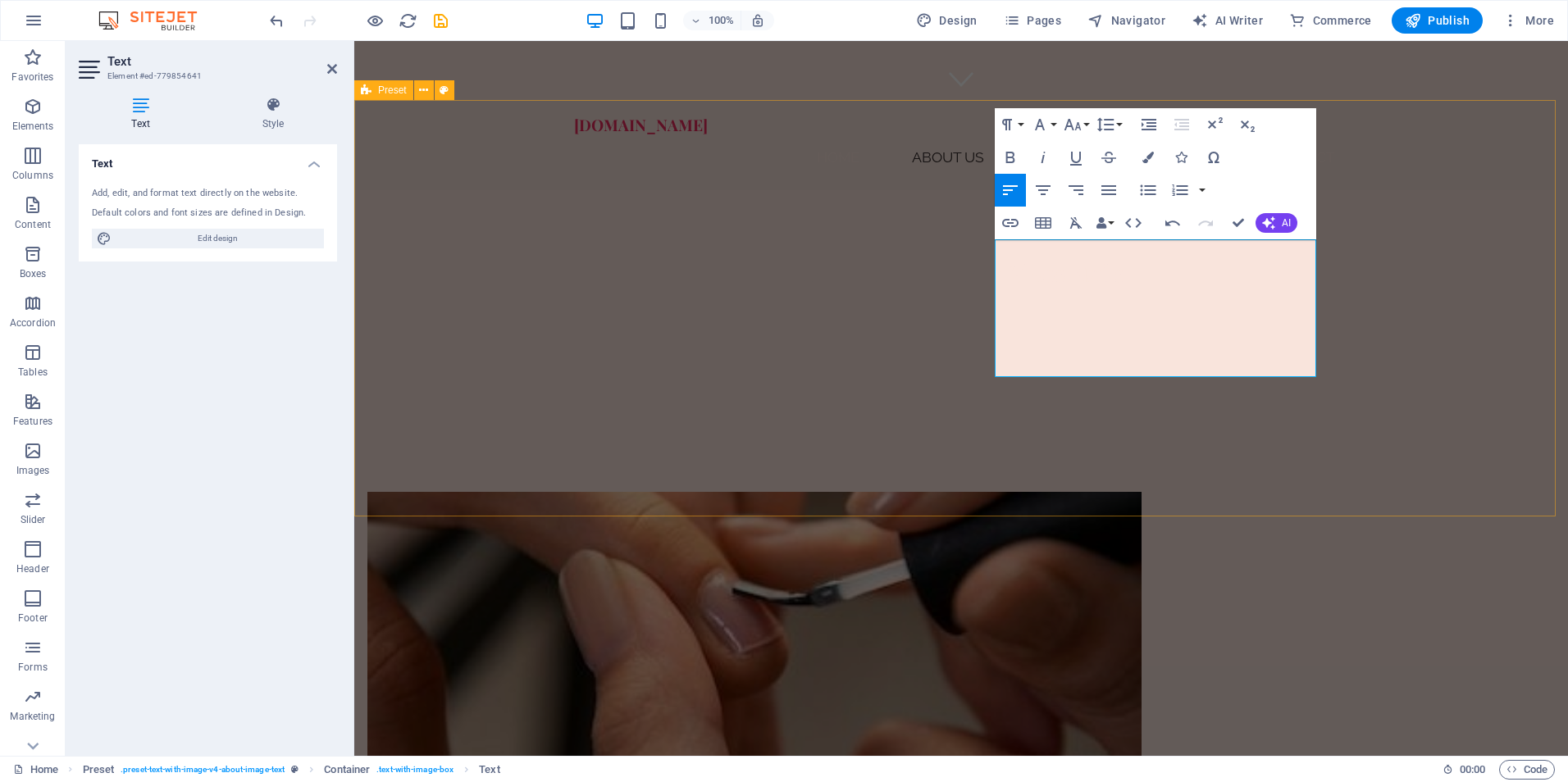 click on "Drop content here or  Add elements  Paste clipboard Your Personal Nail Studio At Cherry Gloss Nails, we believe that beauty should be effortless and enjoyable. Our at-home based nail studio brings . Whether you want a classic look or intricate designs, our trained professionals will ensure you leave with nails that reflect your personal style. Experience the convenience of a nail salon in the comfort of your home! Learn More" at bounding box center [961, 802] 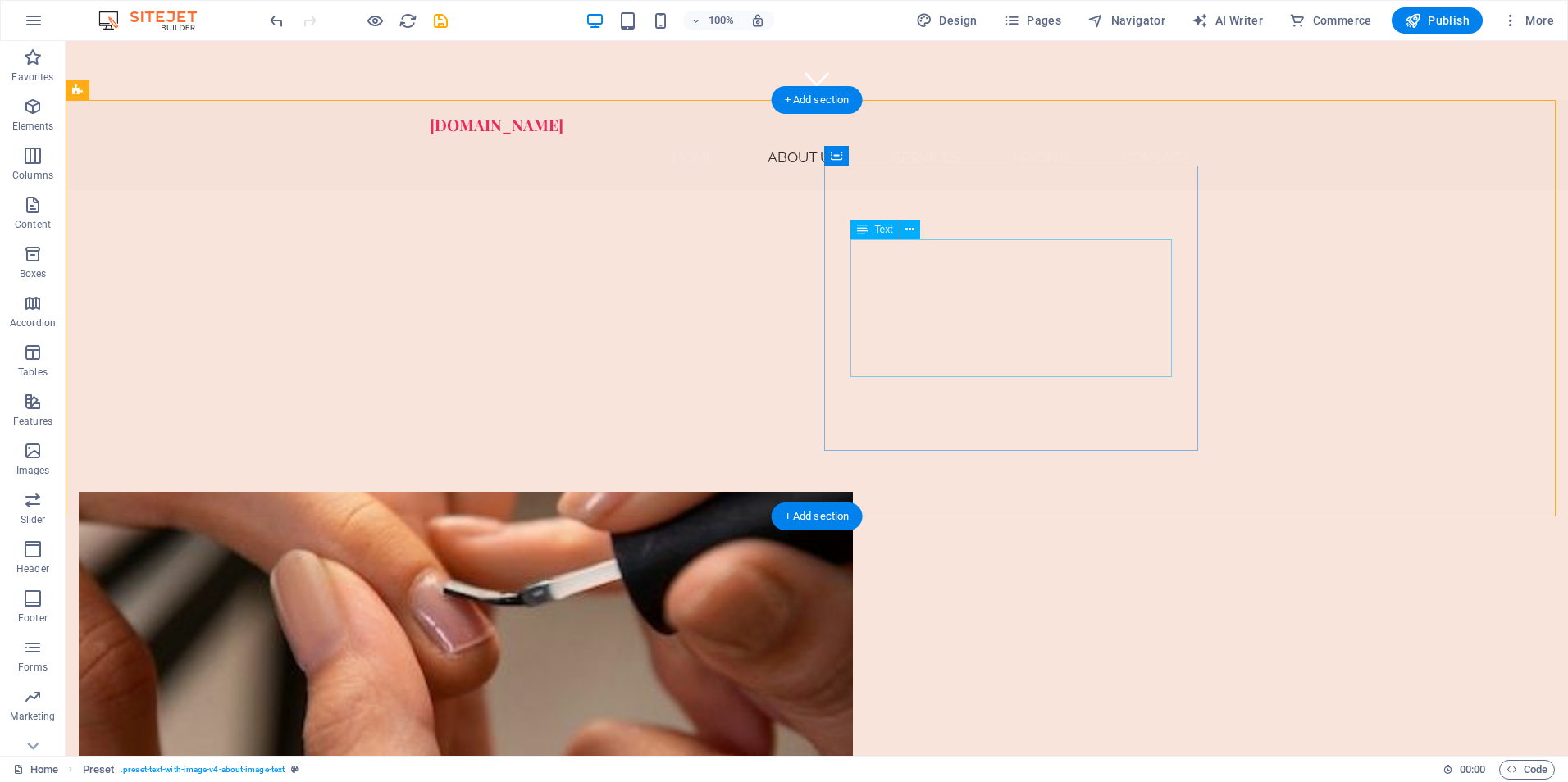 click on "At Cherry Gloss Nails, we believe that beauty should be effortless and enjoyable. Our at-home based nail studio brings . Whether you want a classic look or intricate designs, our trained professionals will ensure you leave with nails that reflect your personal style. Experience the convenience of a nail salon in the comfort of your home!" at bounding box center [466, 1010] 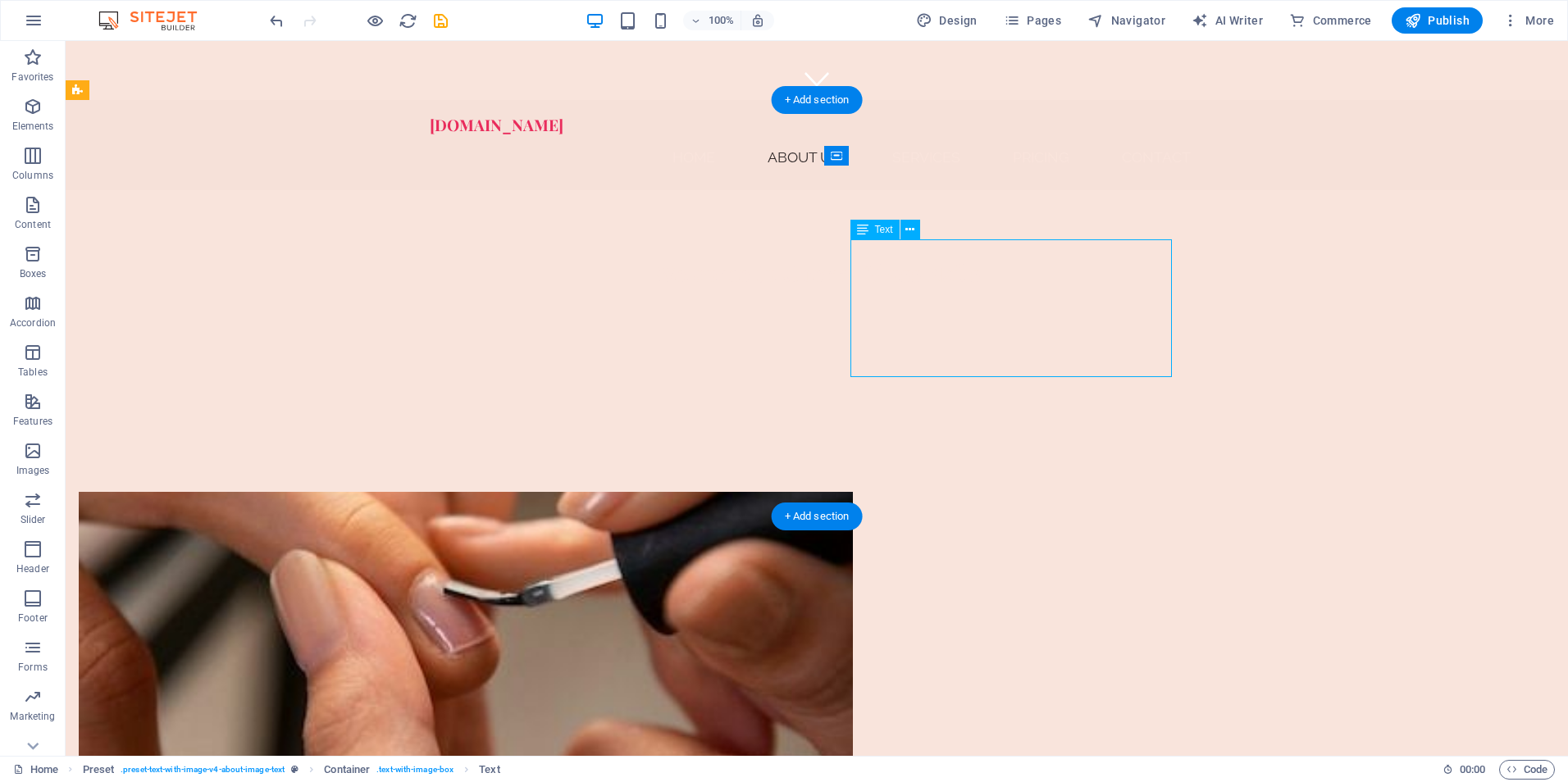 click on "At Cherry Gloss Nails, we believe that beauty should be effortless and enjoyable. Our at-home based nail studio brings . Whether you want a classic look or intricate designs, our trained professionals will ensure you leave with nails that reflect your personal style. Experience the convenience of a nail salon in the comfort of your home!" at bounding box center [466, 1010] 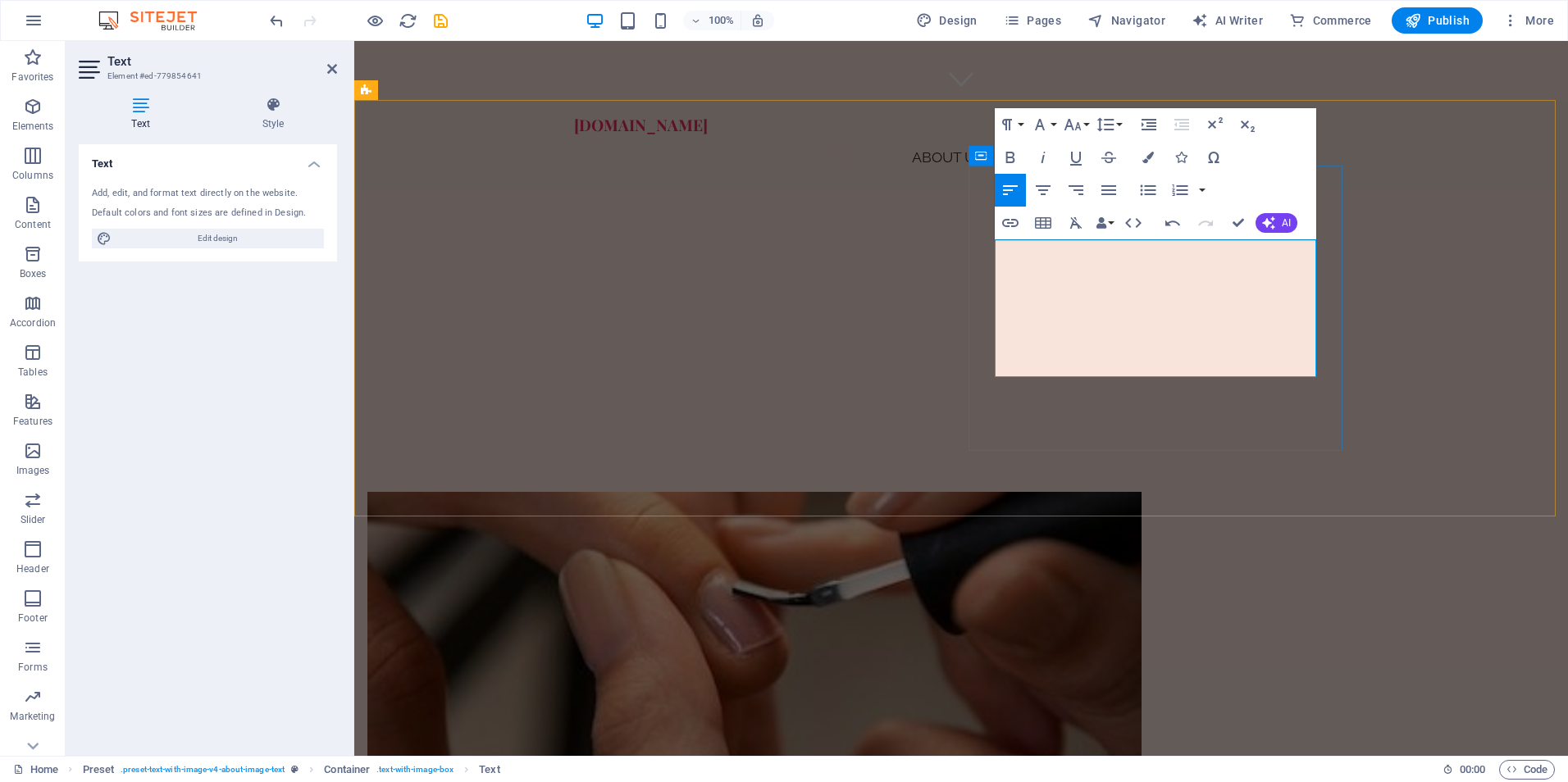 type 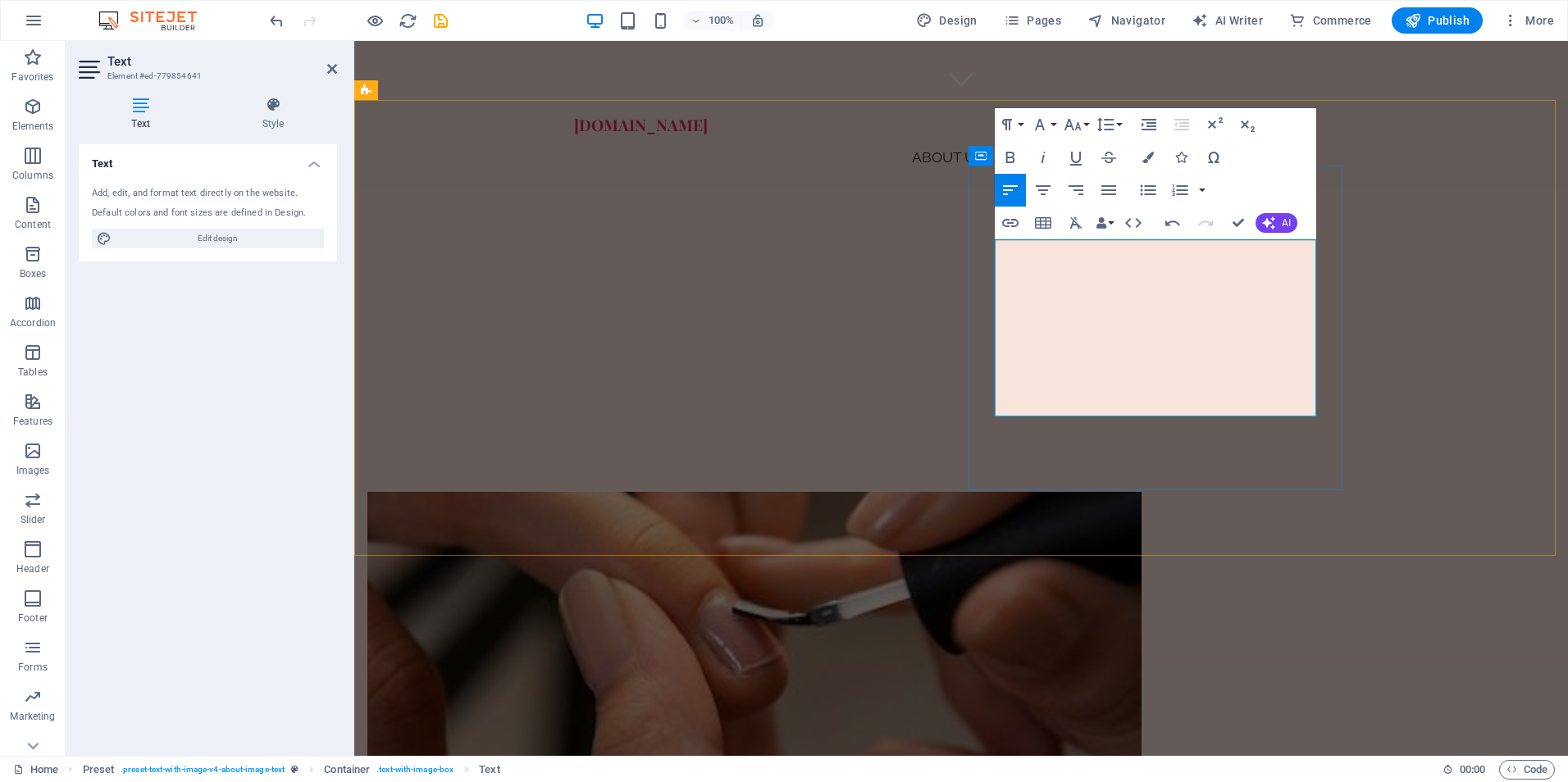 click on "At Cherry Gloss Nails, we believe that beauty should be effortless and enjoyable. Our at-home based nail studio brings your designs to life with fully customizable manicures and pedicures.  Whether you want a classic look or intricate designs, our trained professionals will ensure you leave with nails that reflect your personal style. Experience the convenience of a nail salon in the comfort of your home!" at bounding box center (754, 1059) 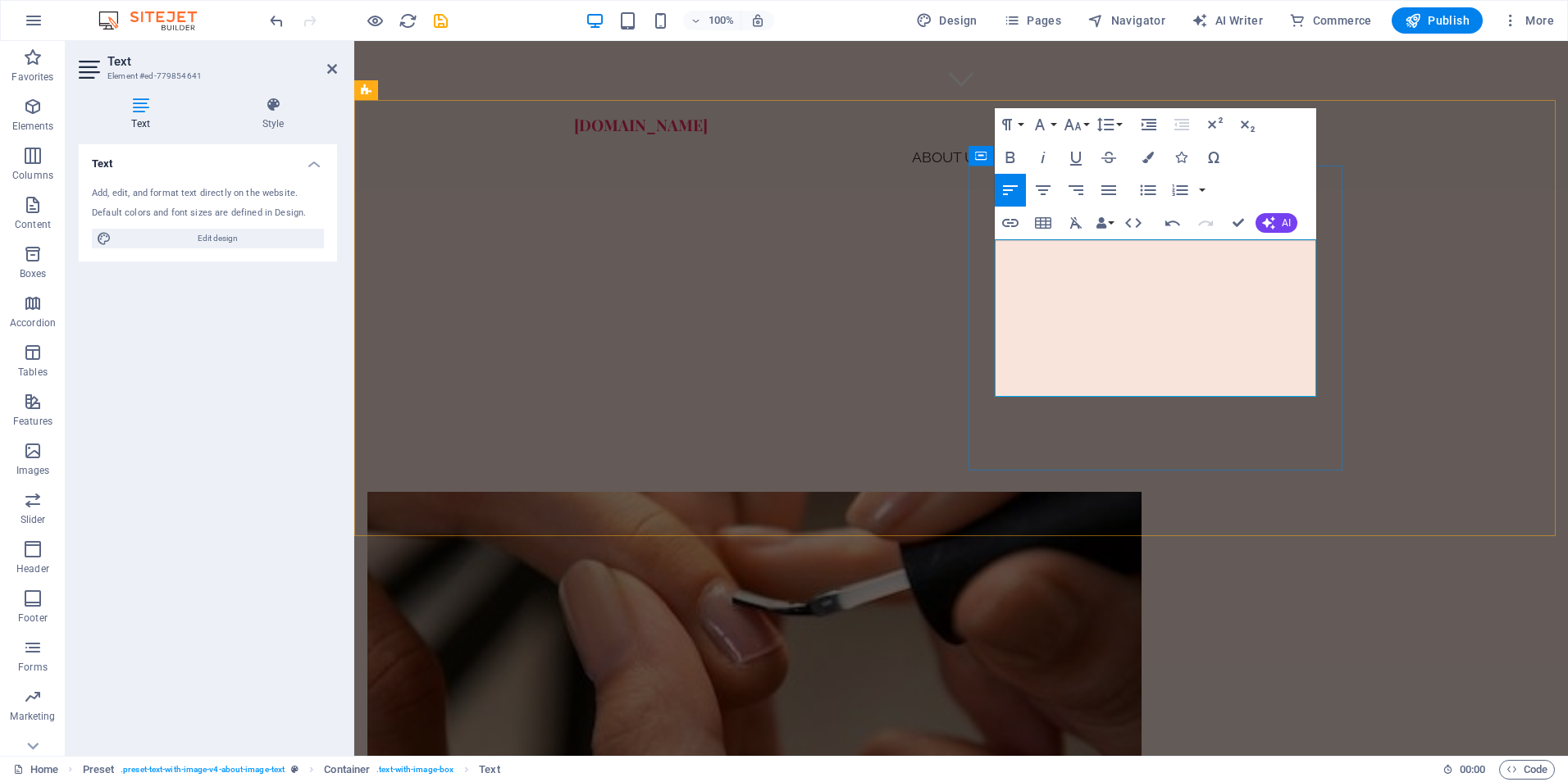 drag, startPoint x: 1147, startPoint y: 390, endPoint x: 1028, endPoint y: 376, distance: 119.8207 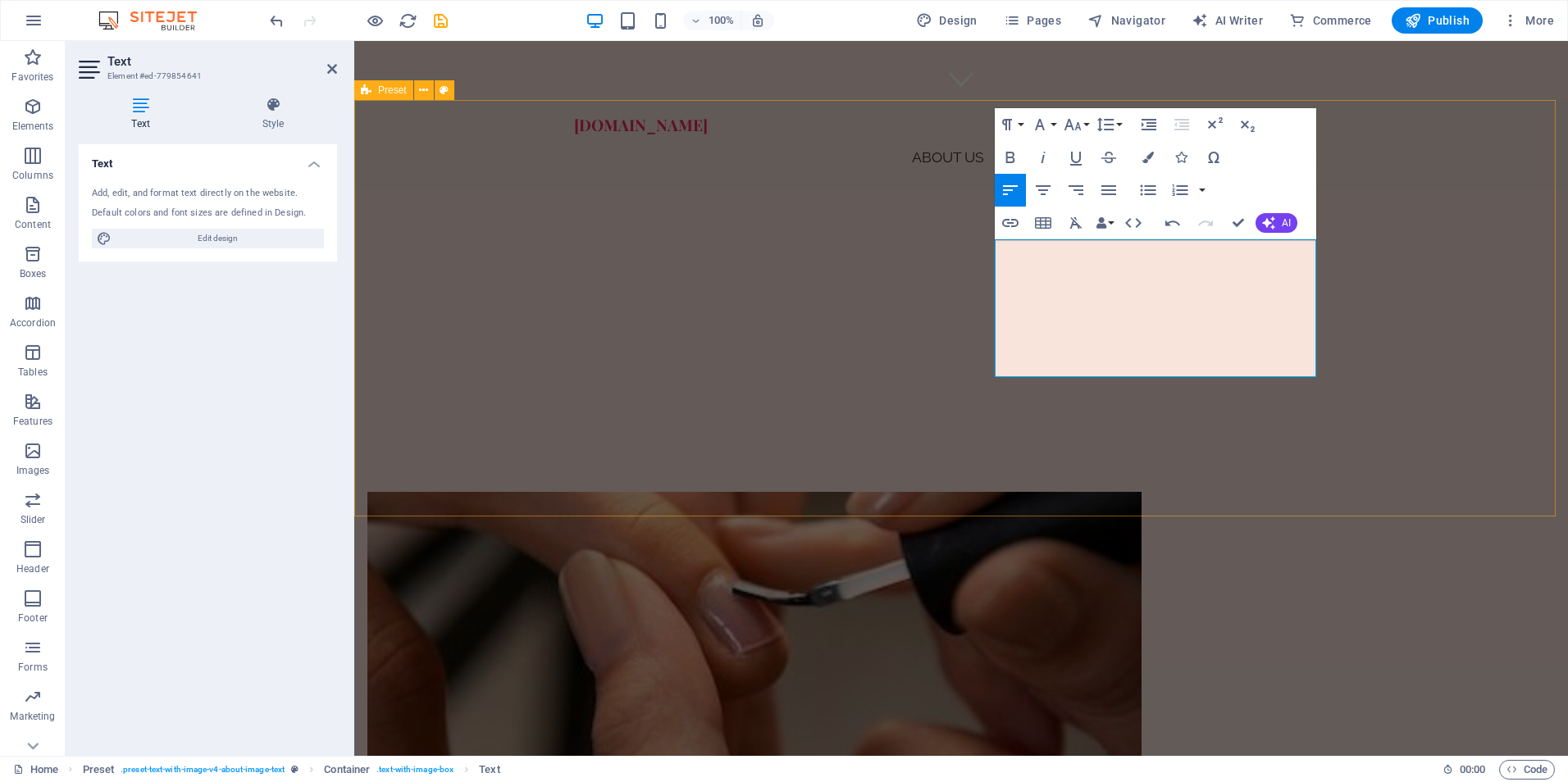 click on "Drop content here or  Add elements  Paste clipboard Your Personal Nail Studio At Cherry Gloss Nails, we believe that beauty should be effortless and enjoyable. Our at-home based nail studio brings your designs to life with fully customizable manicures and pedicures. Whether you want a classic look or intricate designs, we will ensure you leave with nails that reflect your personal style.  Learn More" at bounding box center [961, 802] 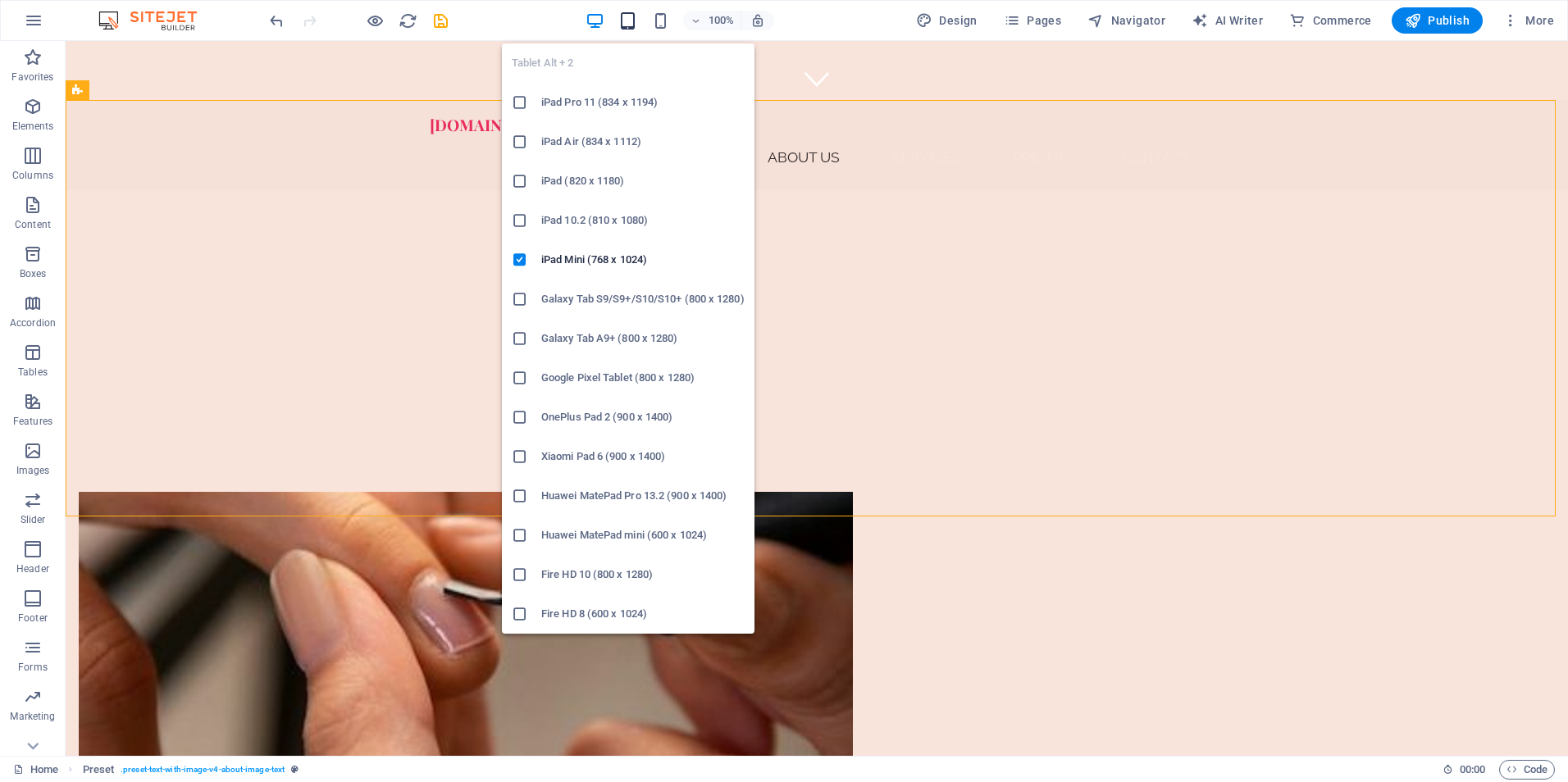 click at bounding box center [627, 20] 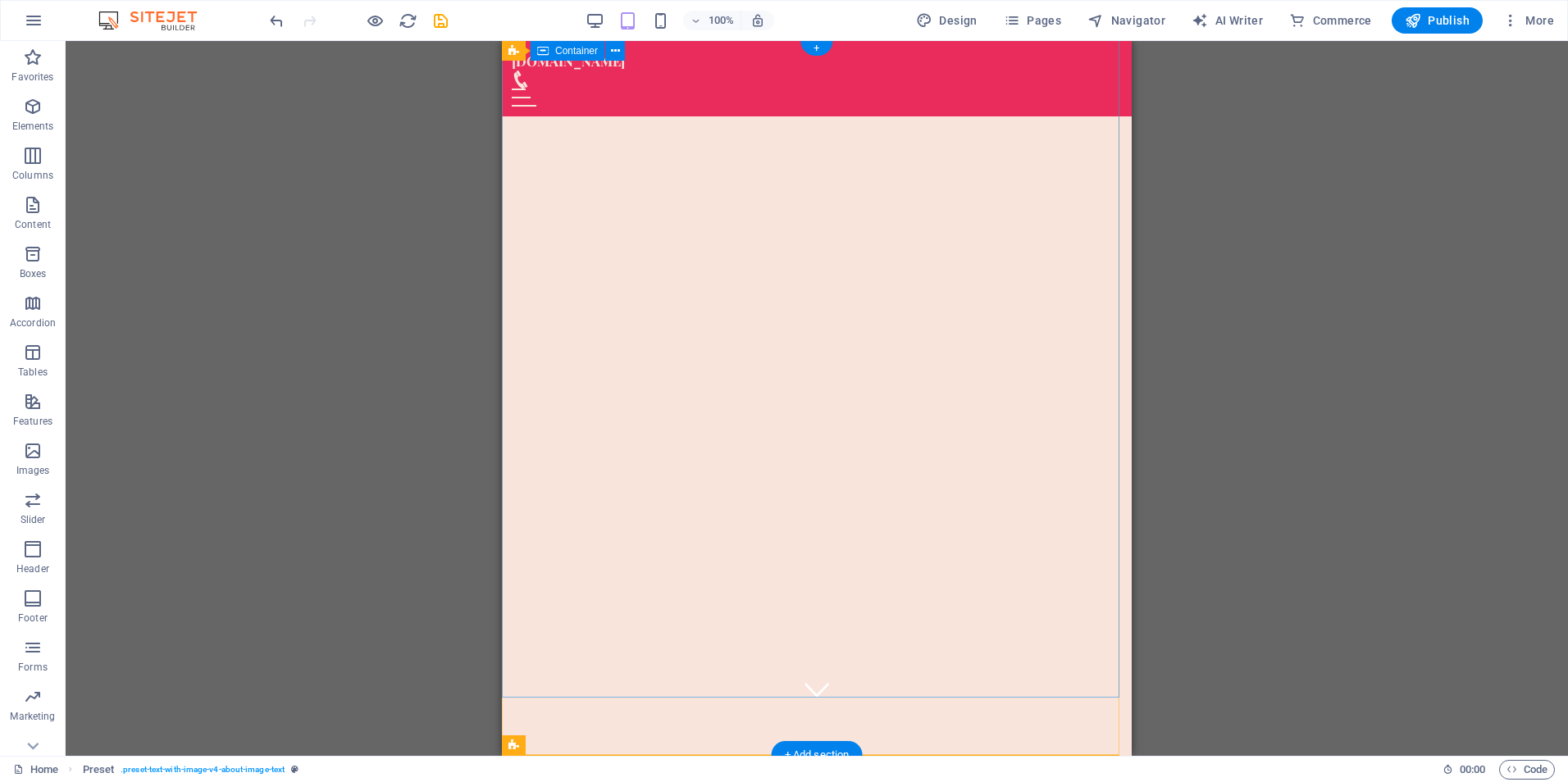 scroll, scrollTop: 0, scrollLeft: 0, axis: both 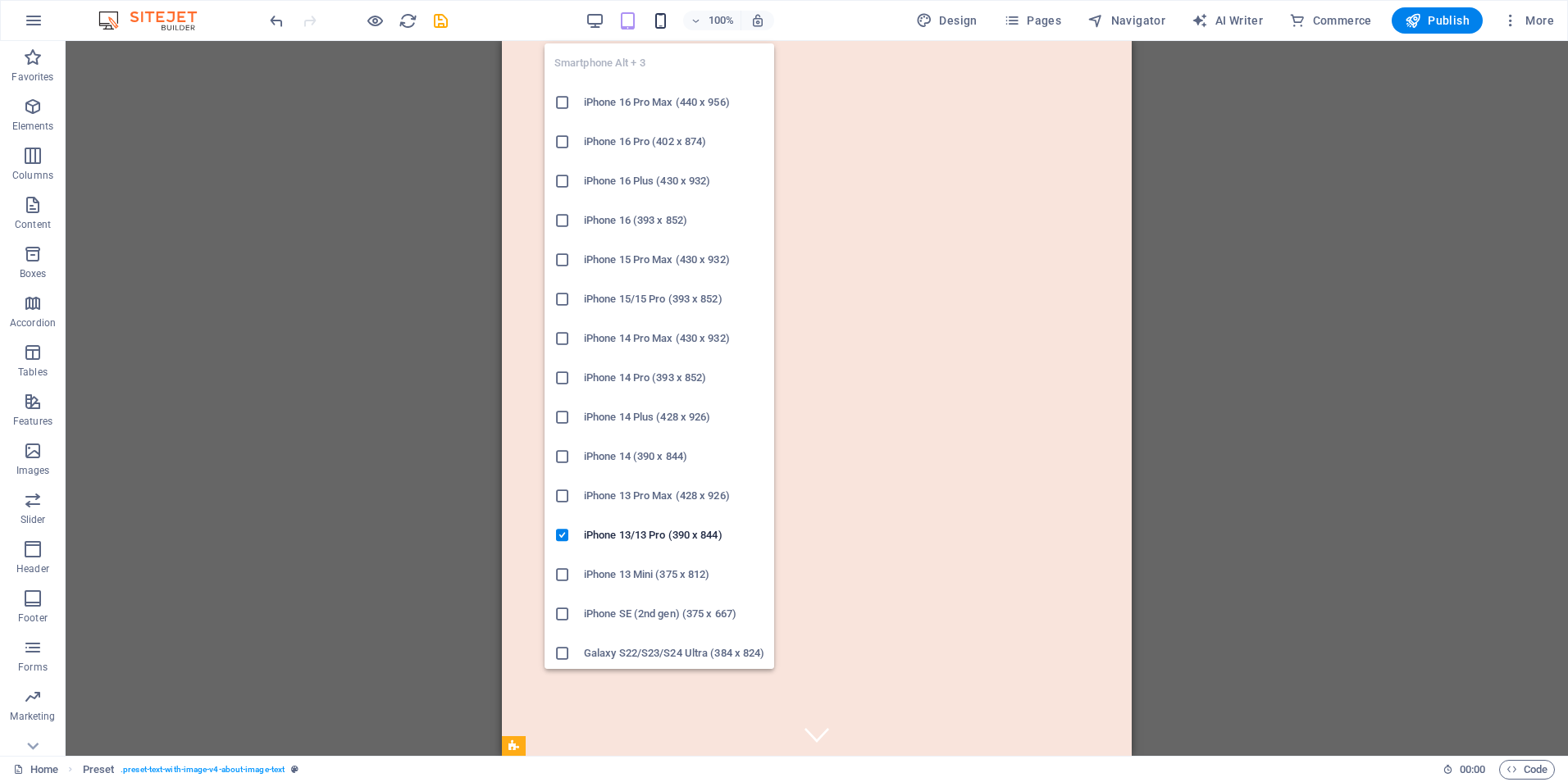 click at bounding box center [660, 20] 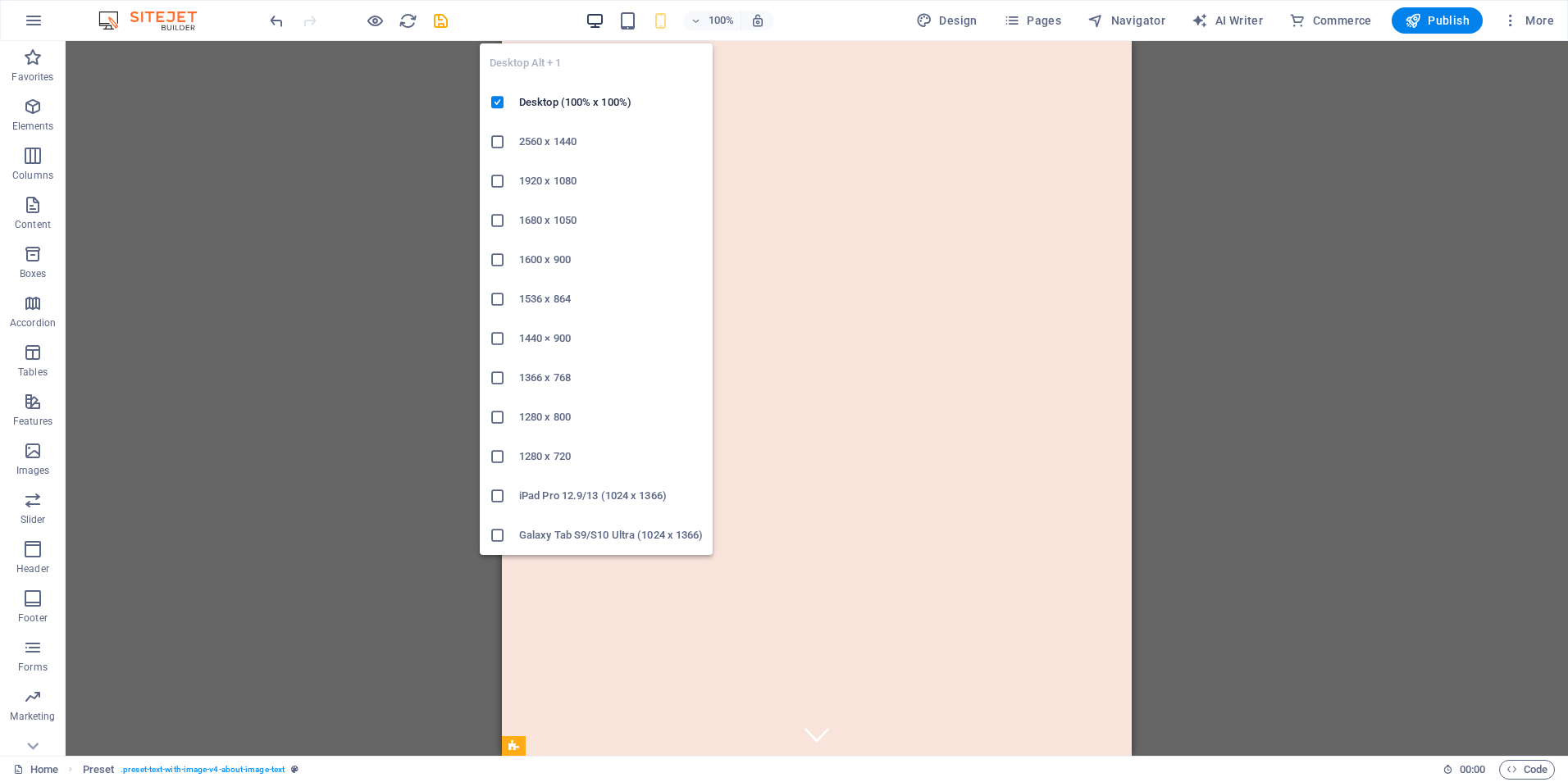 click at bounding box center (595, 20) 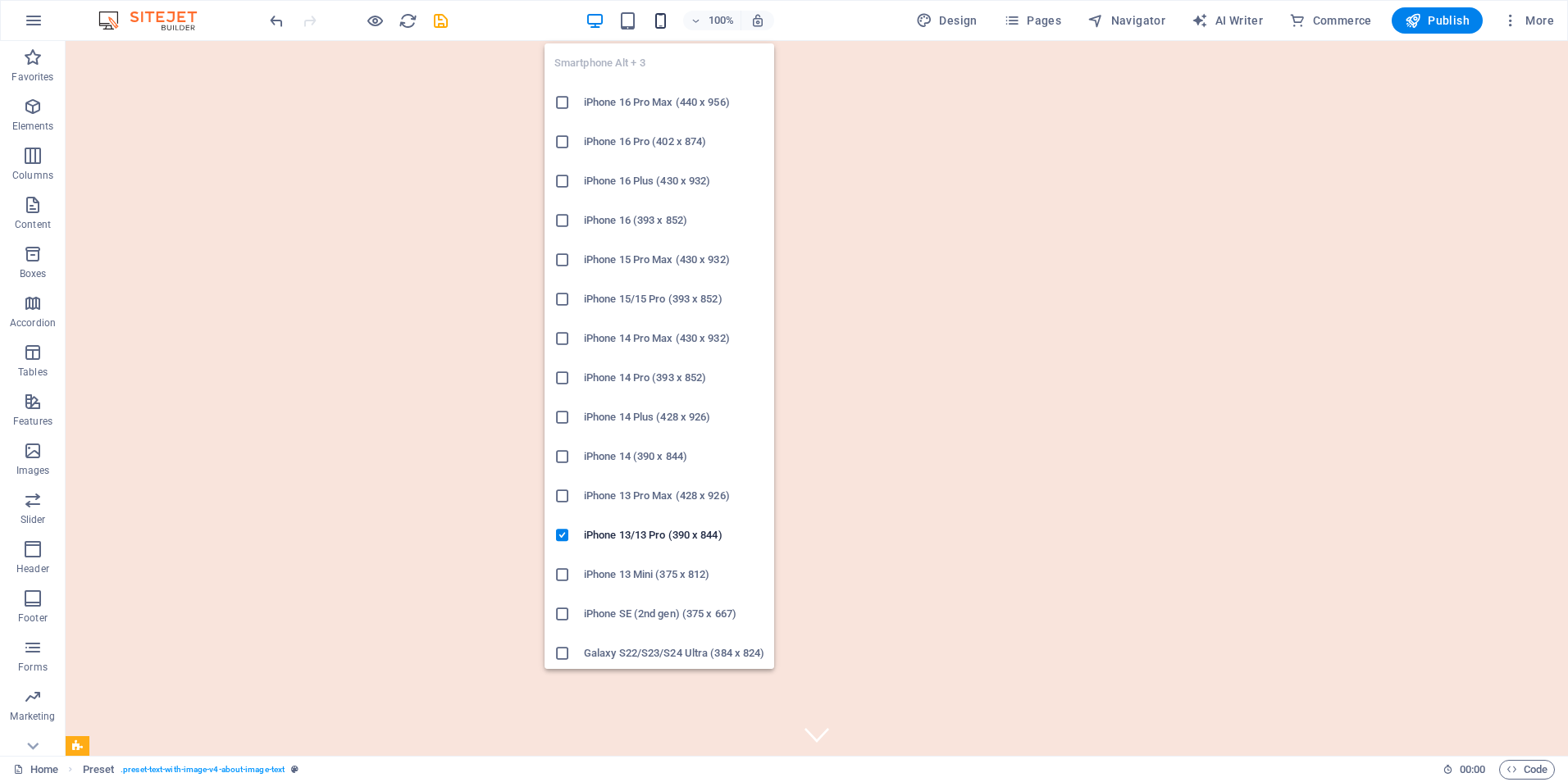click at bounding box center (660, 20) 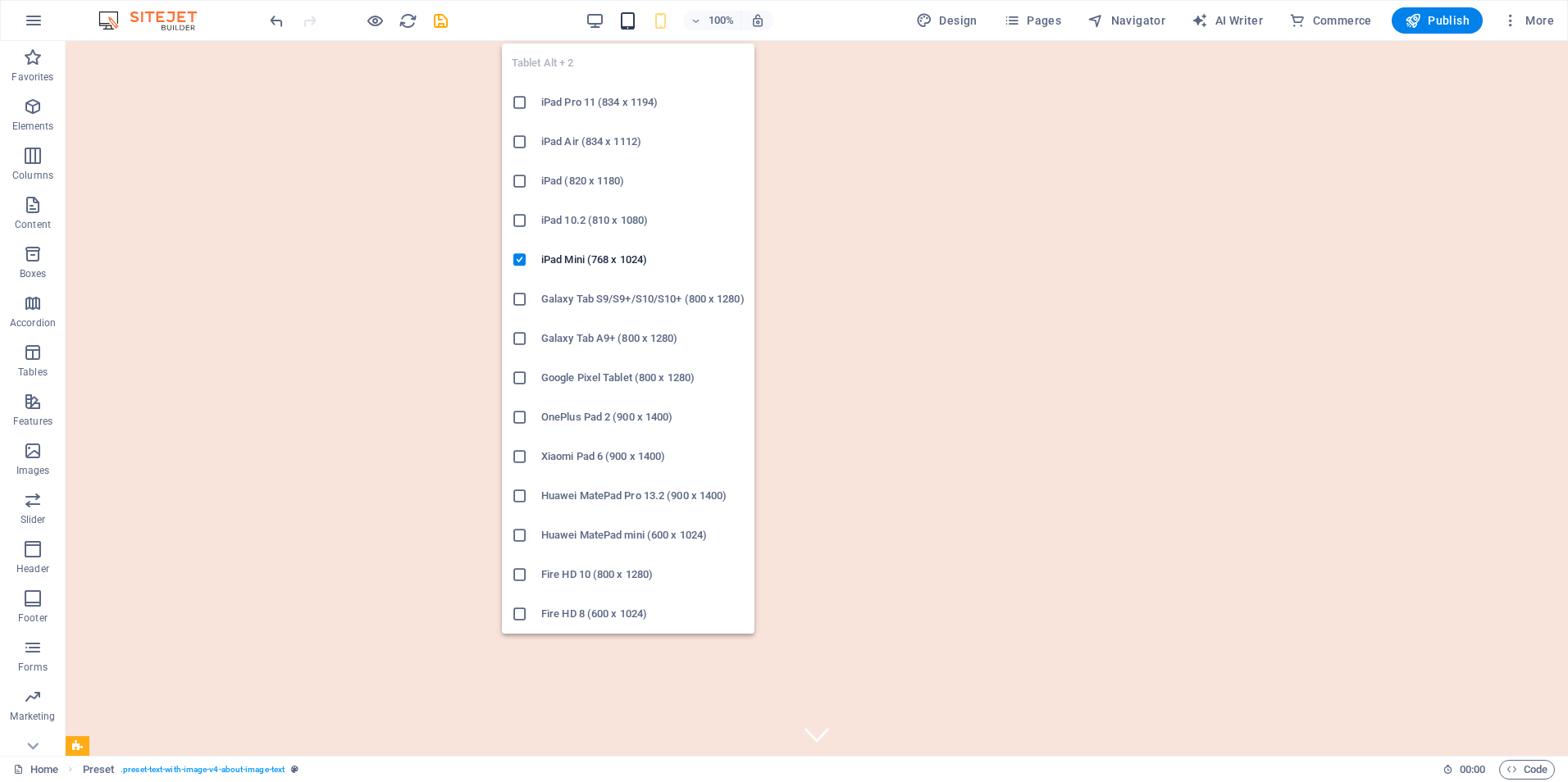 click at bounding box center [627, 20] 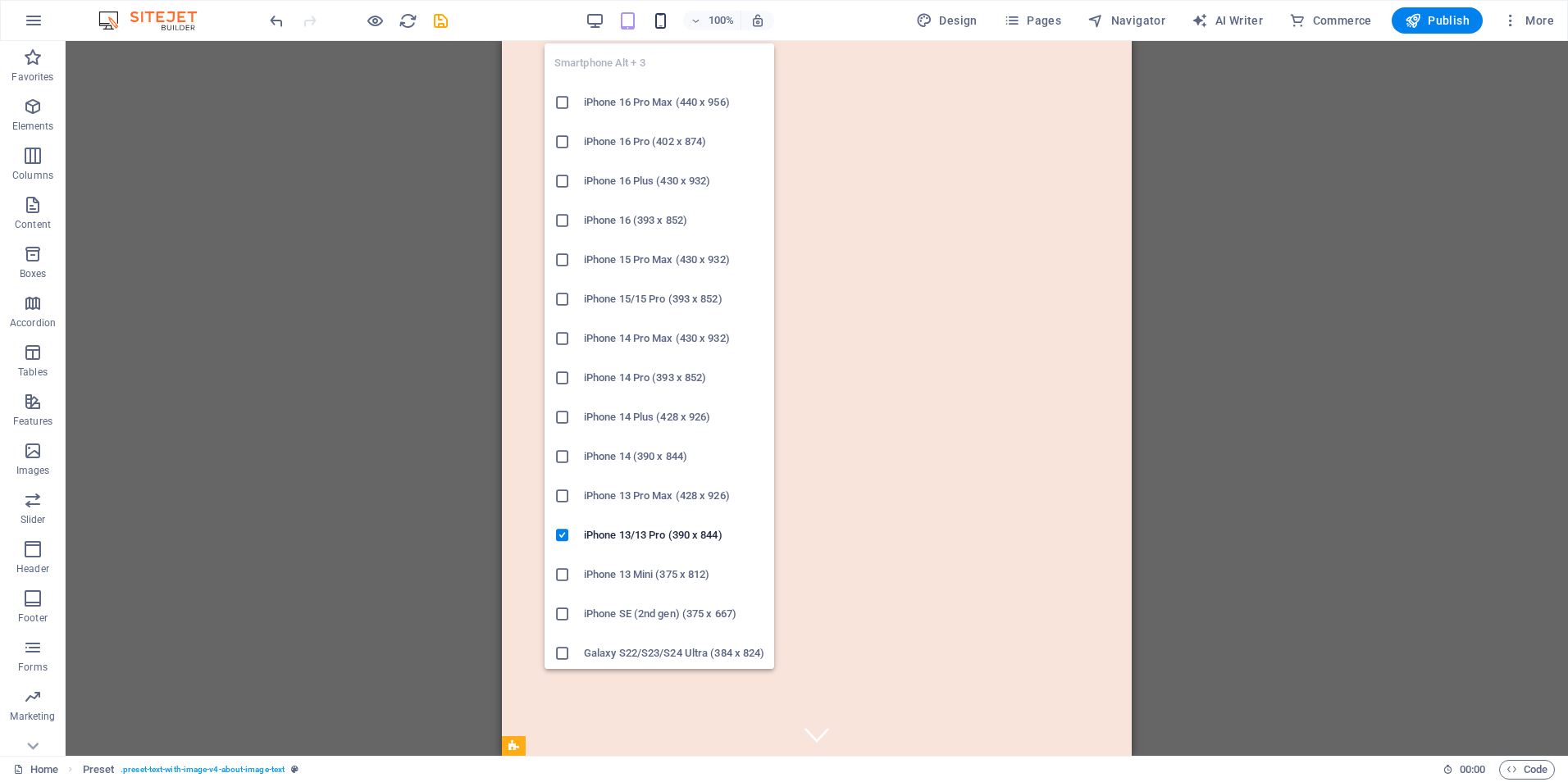 click at bounding box center [660, 20] 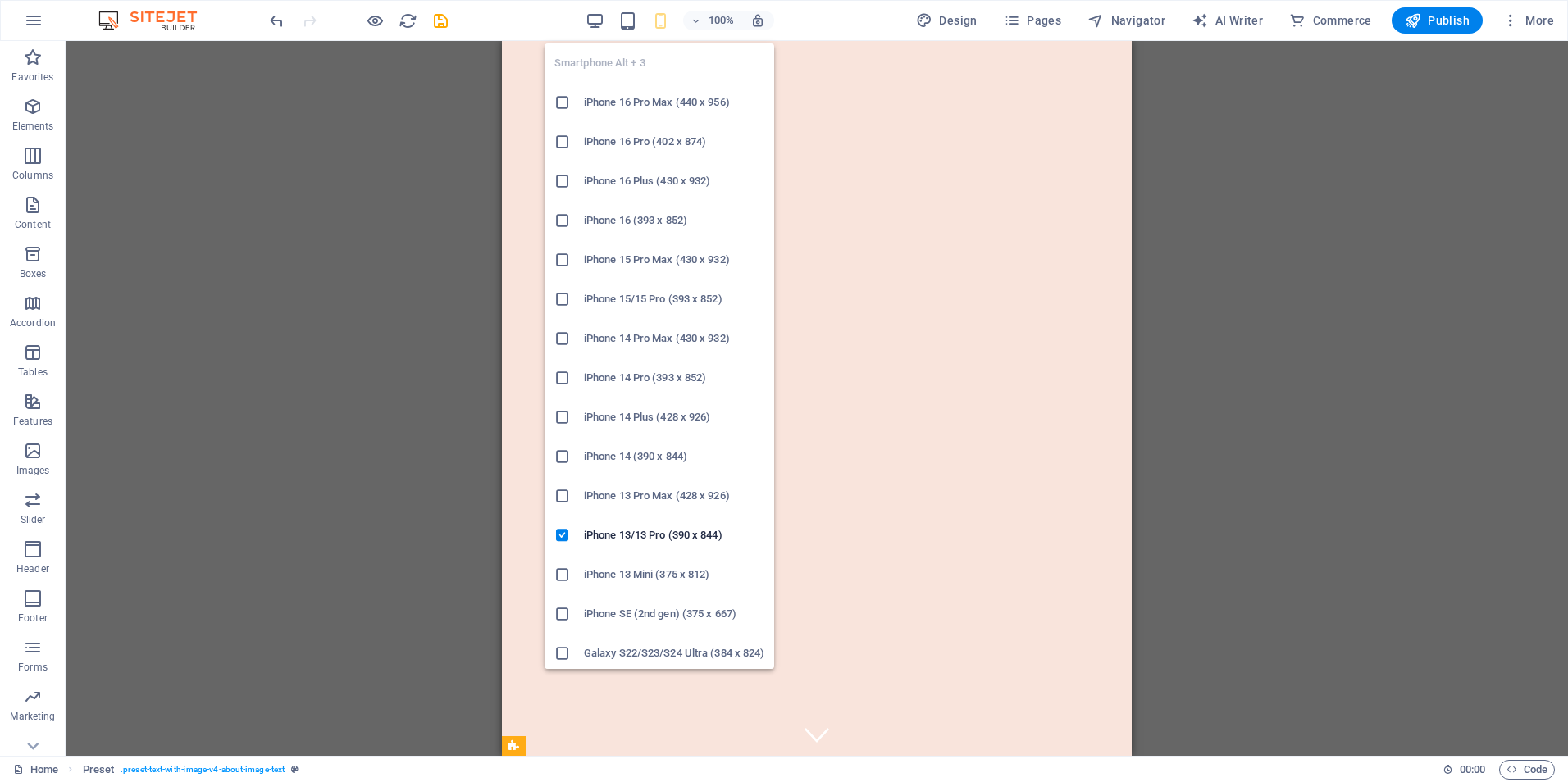 click at bounding box center (660, 20) 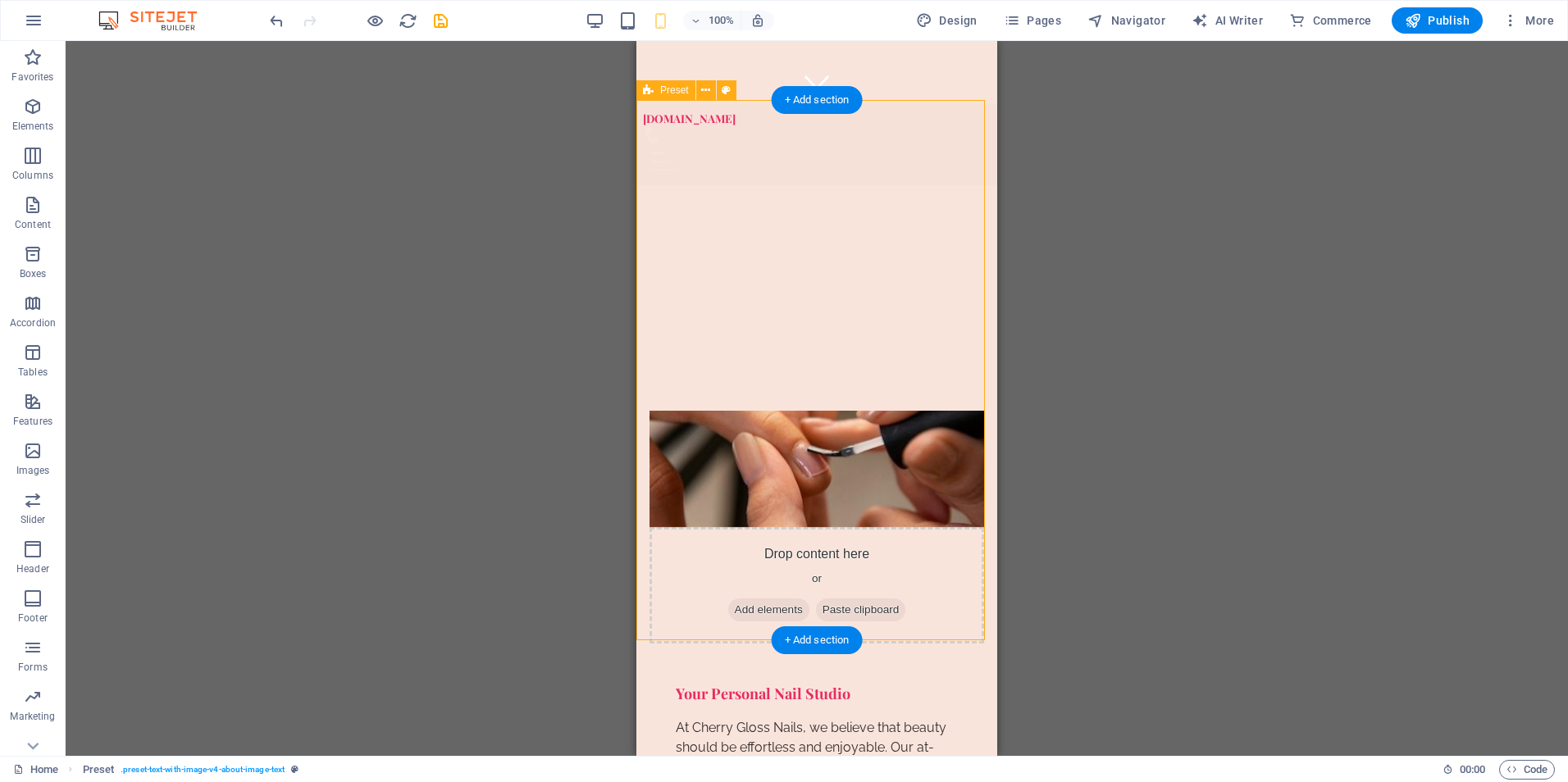 scroll, scrollTop: 656, scrollLeft: 0, axis: vertical 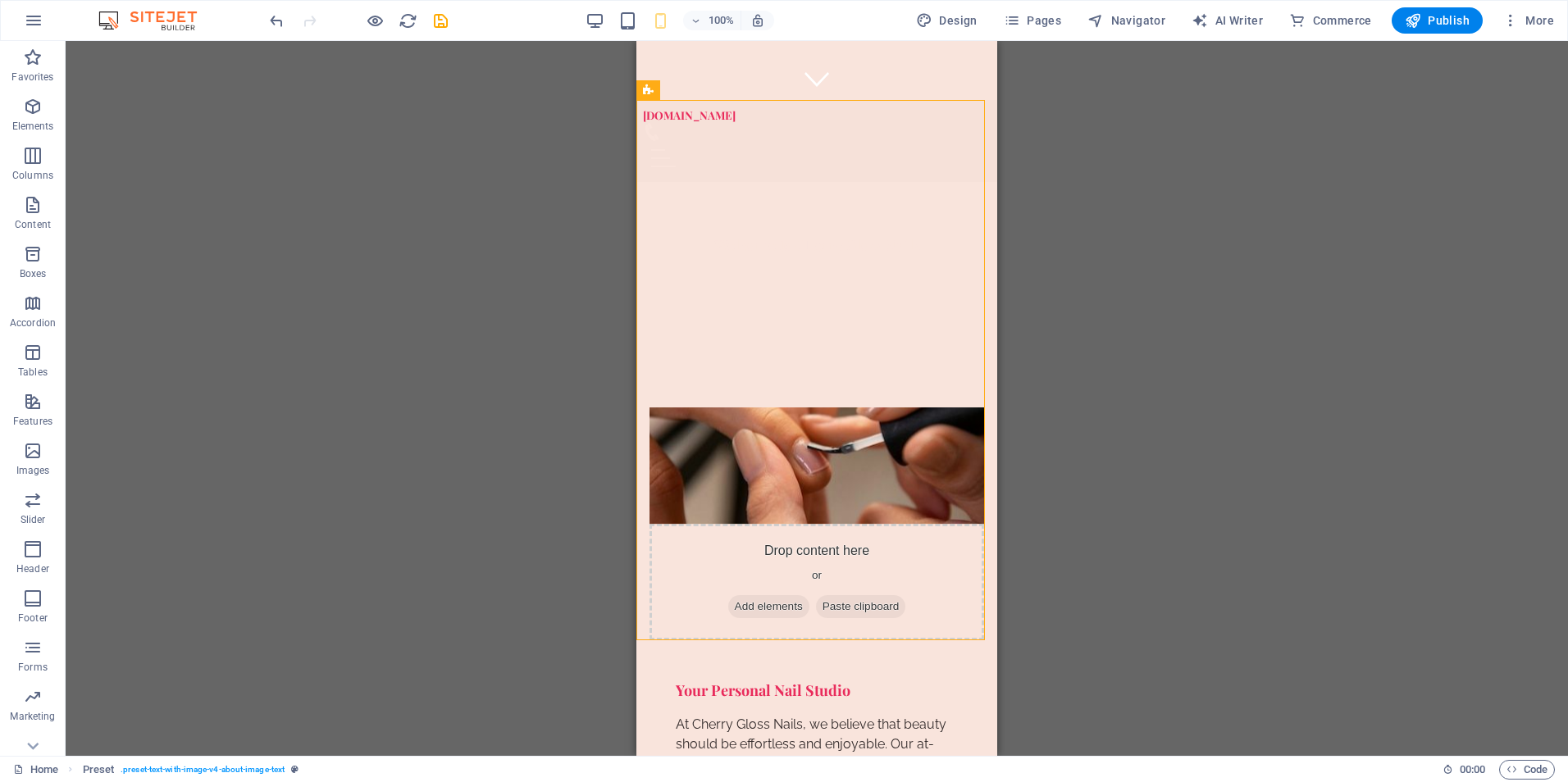 click on "Drag here to replace the existing content. Press “Ctrl” if you want to create a new element.
H2   Banner   Banner   Container   Banner   Menu Bar   Menu   Spacer   Preset   Container   H2   Spacer   Text   Spacer   Button   Container   Placeholder   Container   H2   Boxes   Text   Container   Container   Container   H3   Spacer   Container   Spacer   Spacer   Container   H3   Container   Container   Container   Banner   Logo" at bounding box center [817, 398] 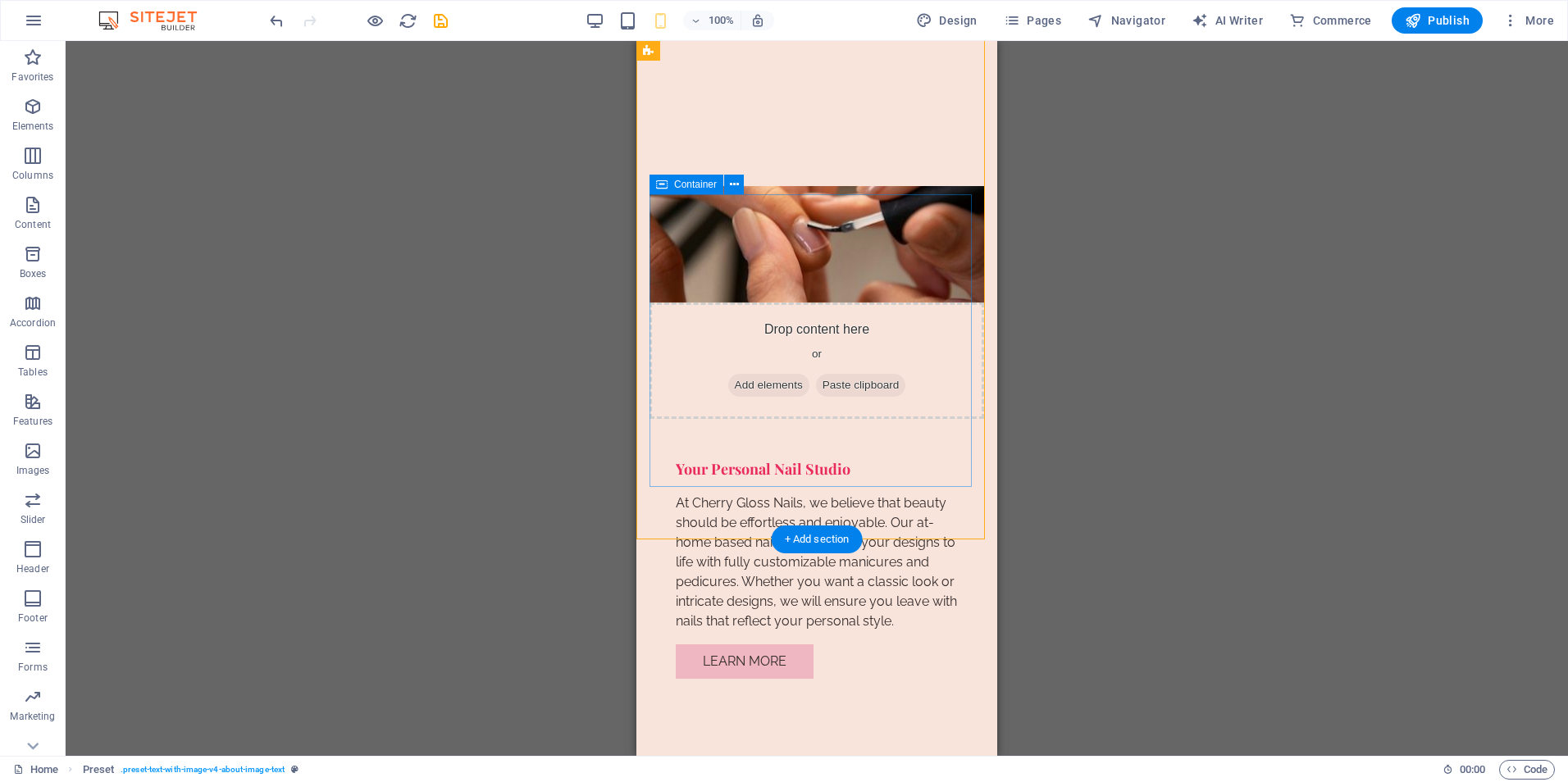 scroll, scrollTop: 902, scrollLeft: 0, axis: vertical 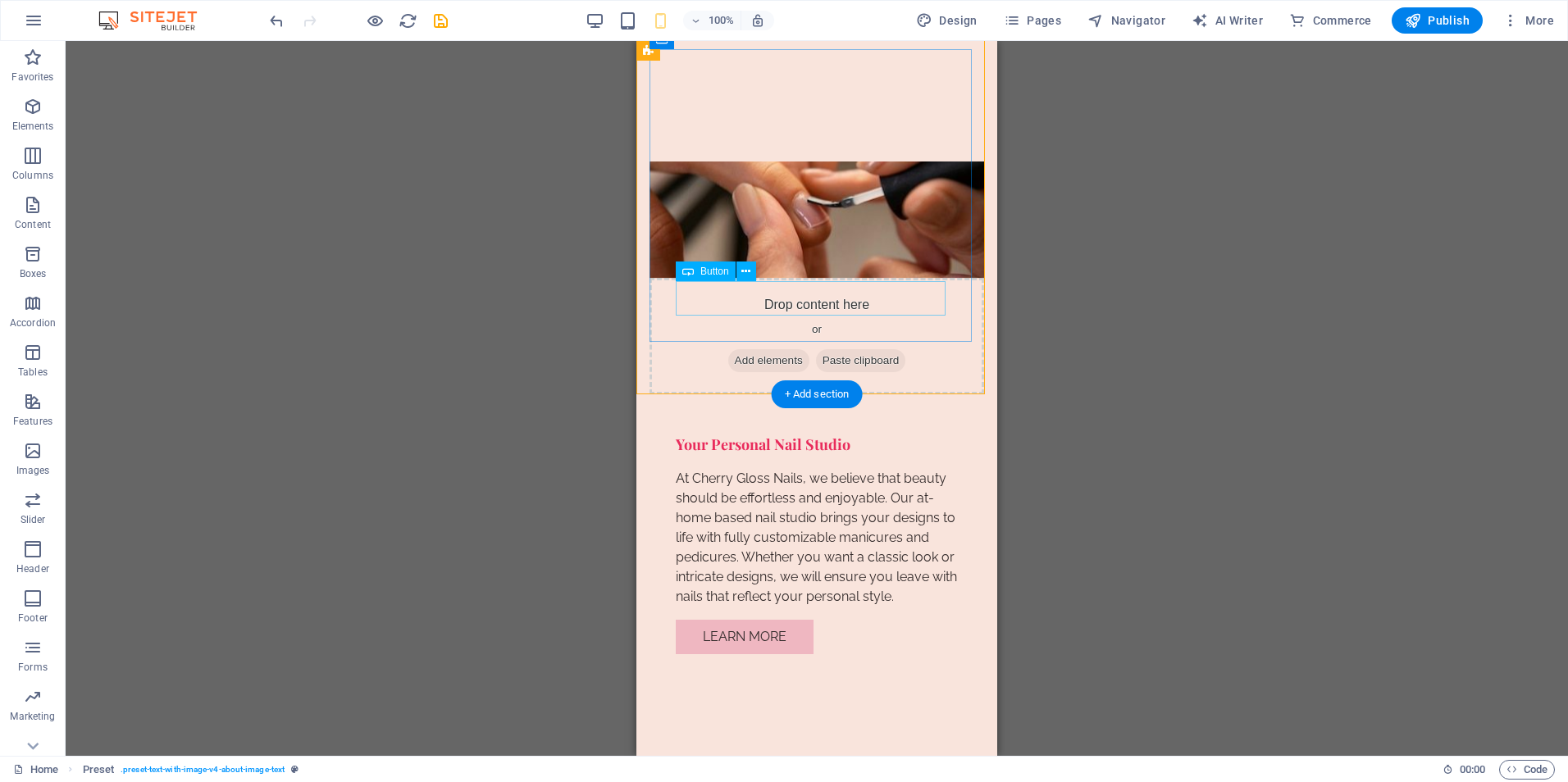 click on "Learn More" at bounding box center [817, 637] 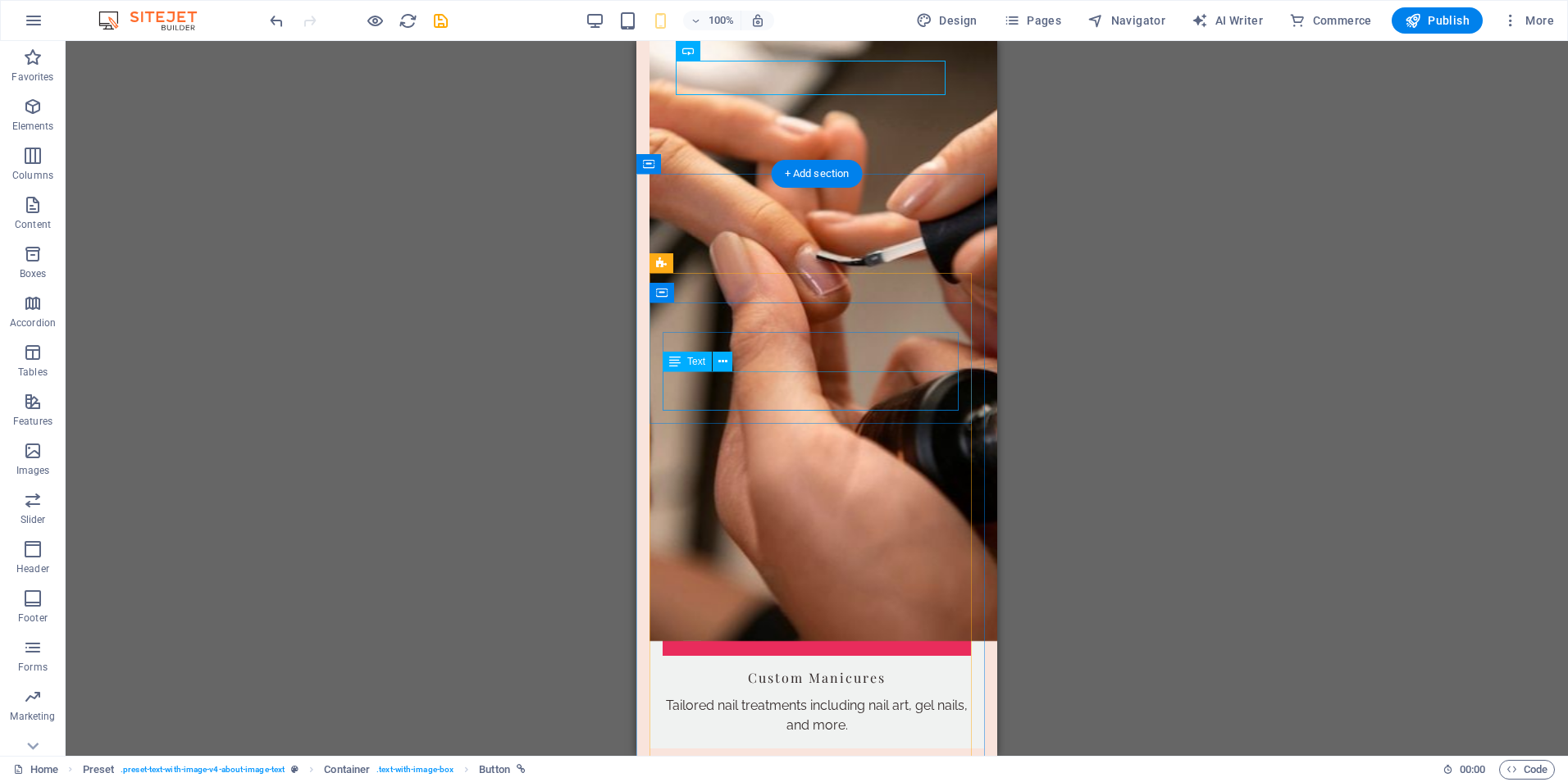 scroll, scrollTop: 1148, scrollLeft: 0, axis: vertical 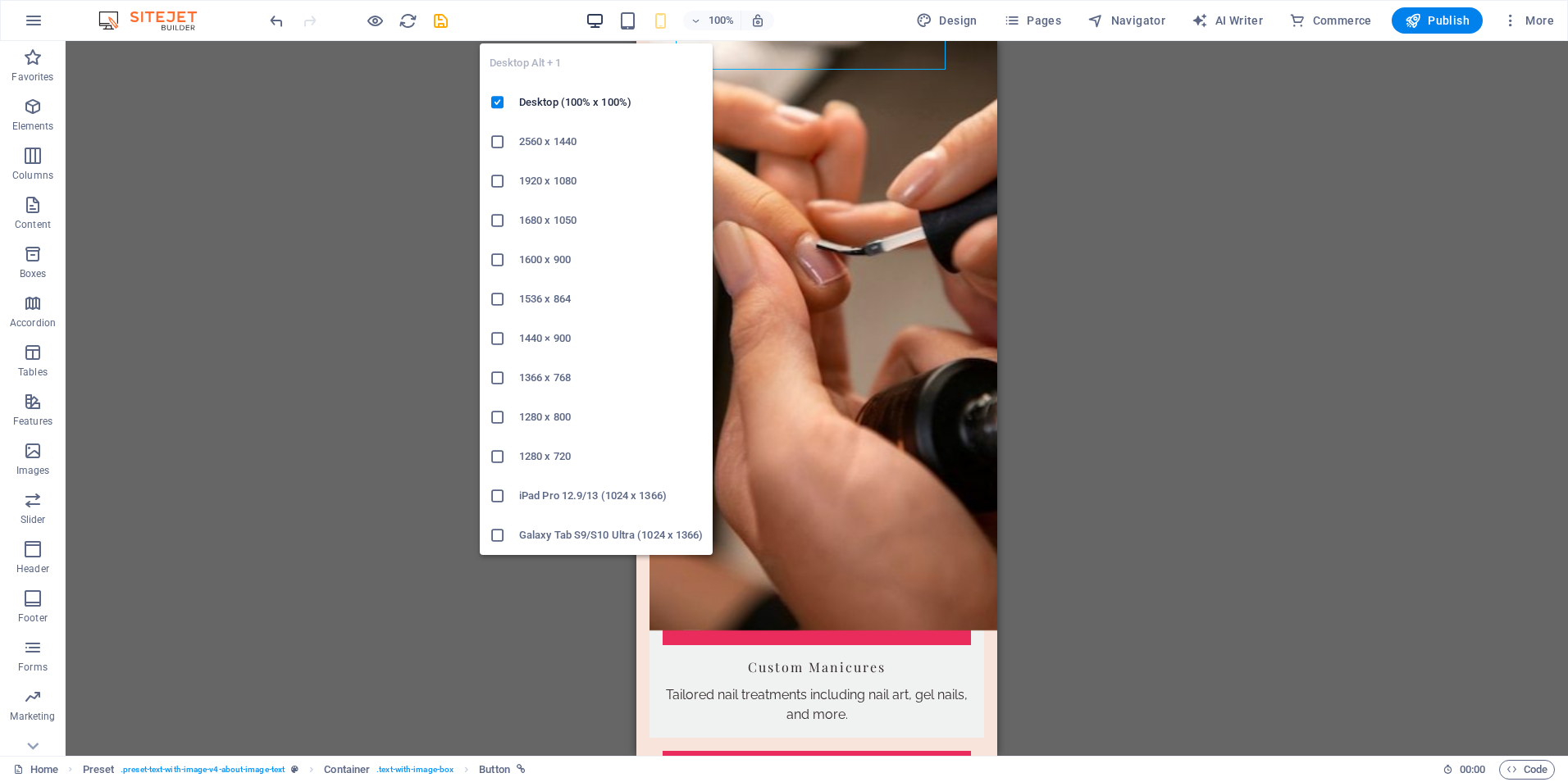 click at bounding box center (595, 20) 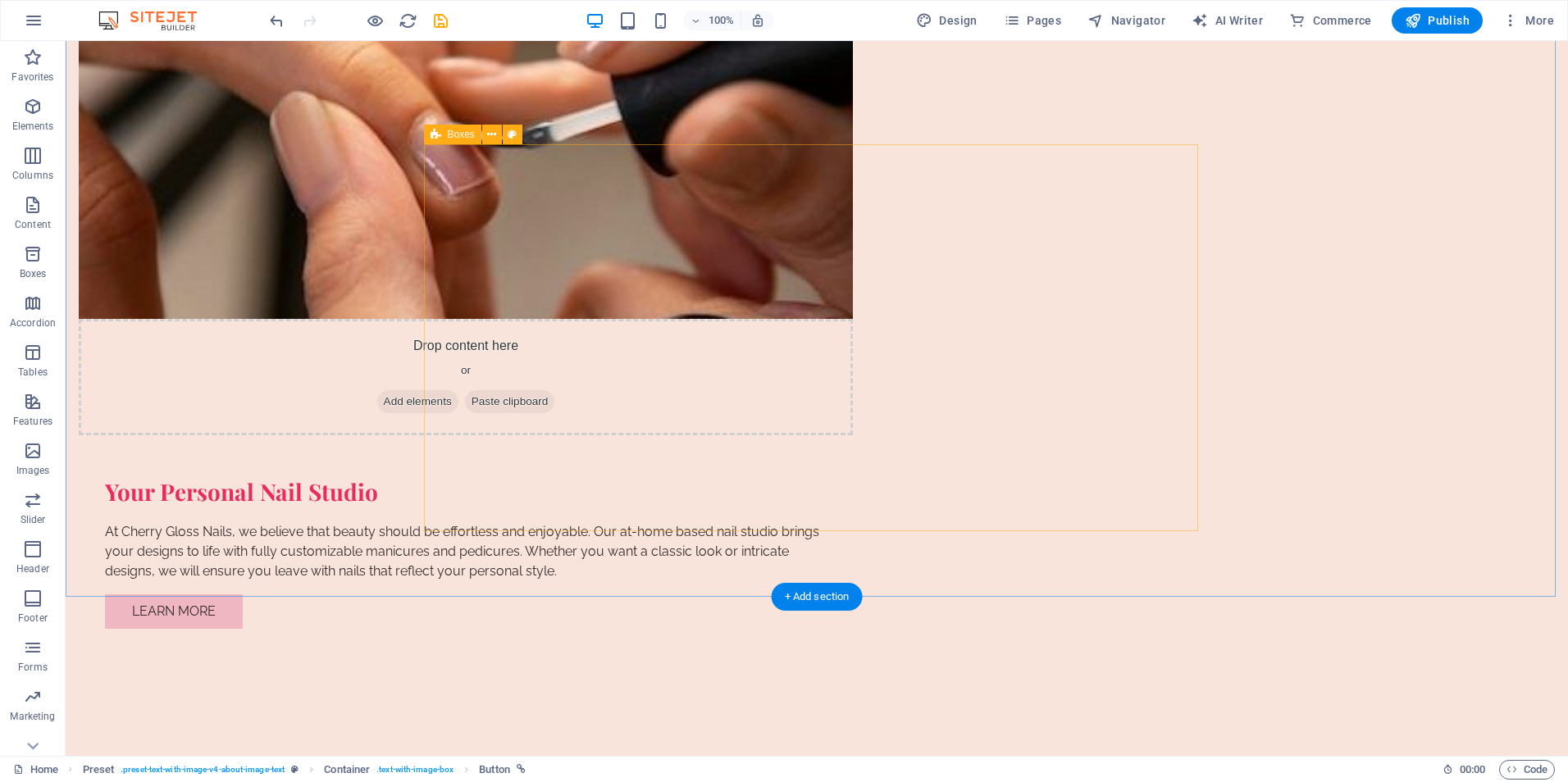 scroll, scrollTop: 1157, scrollLeft: 0, axis: vertical 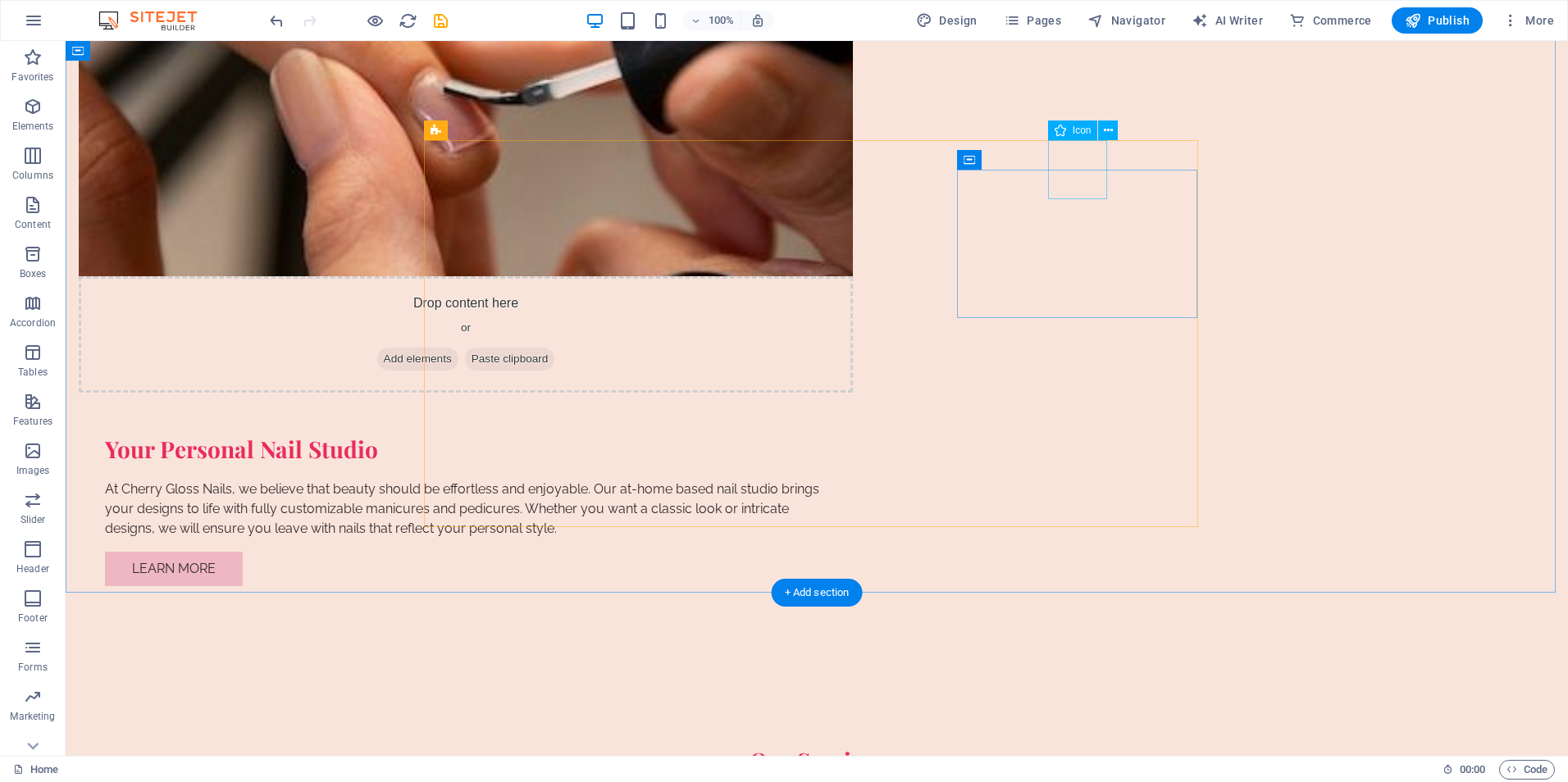 click at bounding box center (549, 1194) 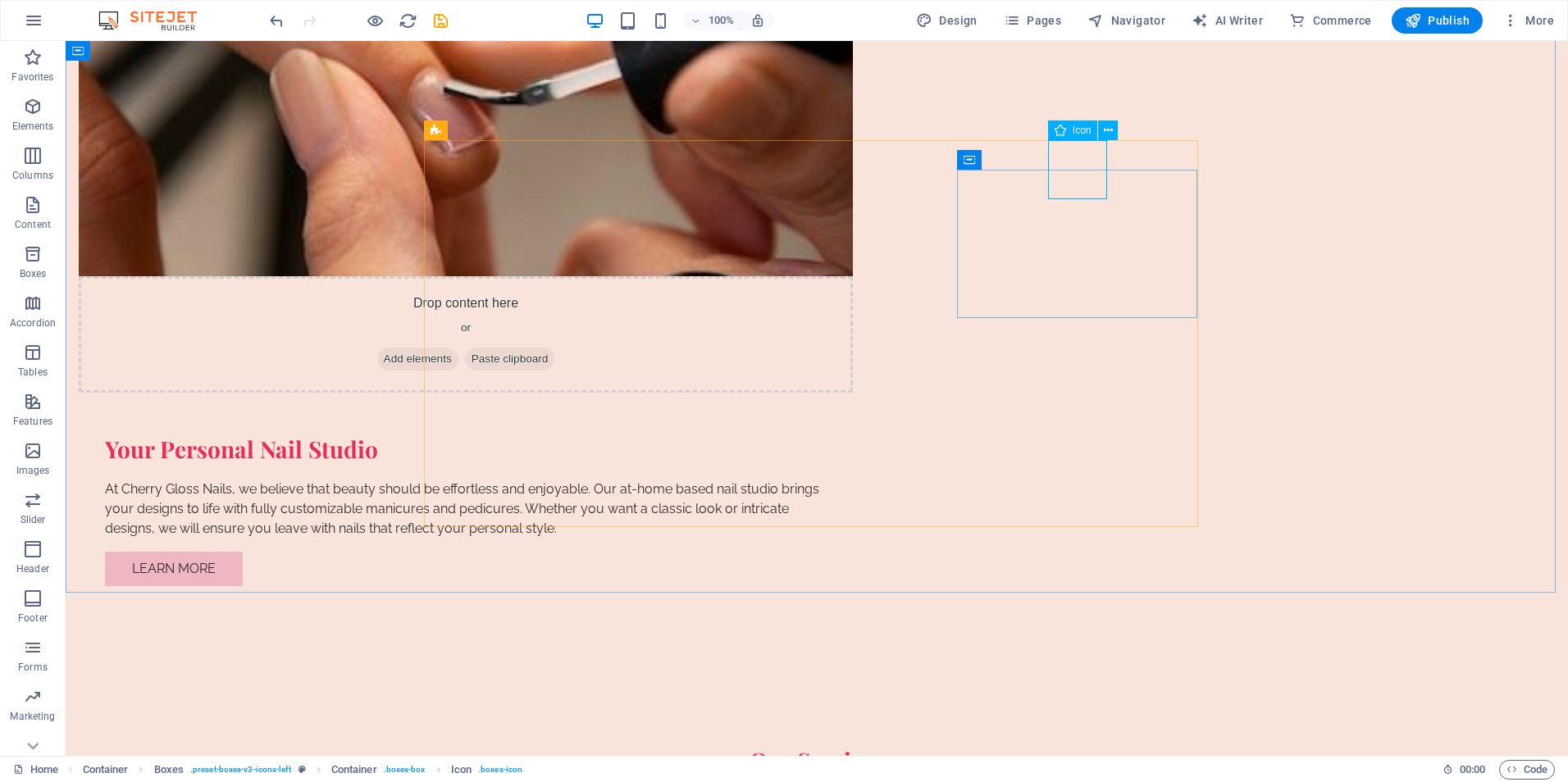 click on "Icon" at bounding box center [1082, 130] 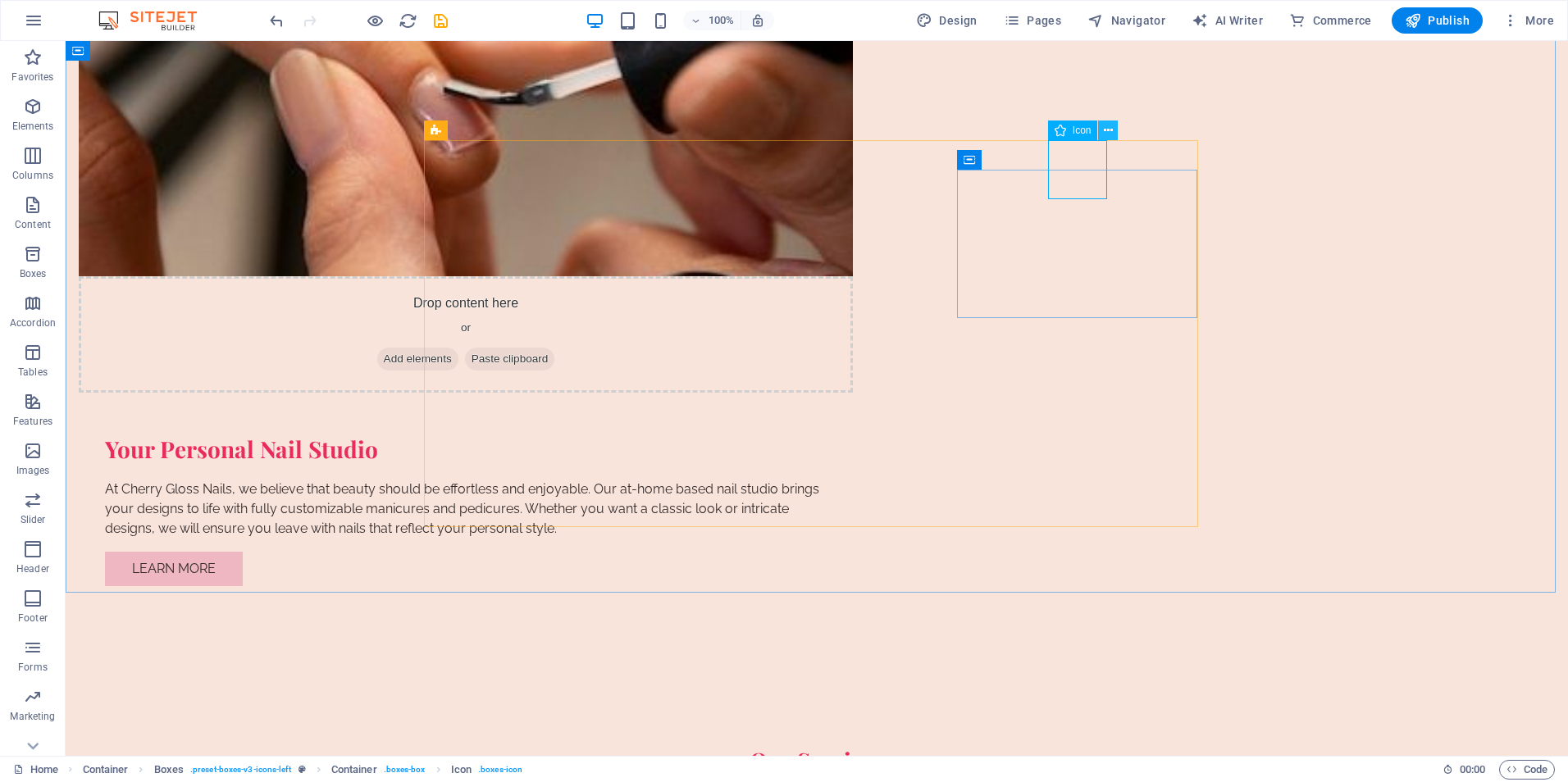 click at bounding box center [1108, 130] 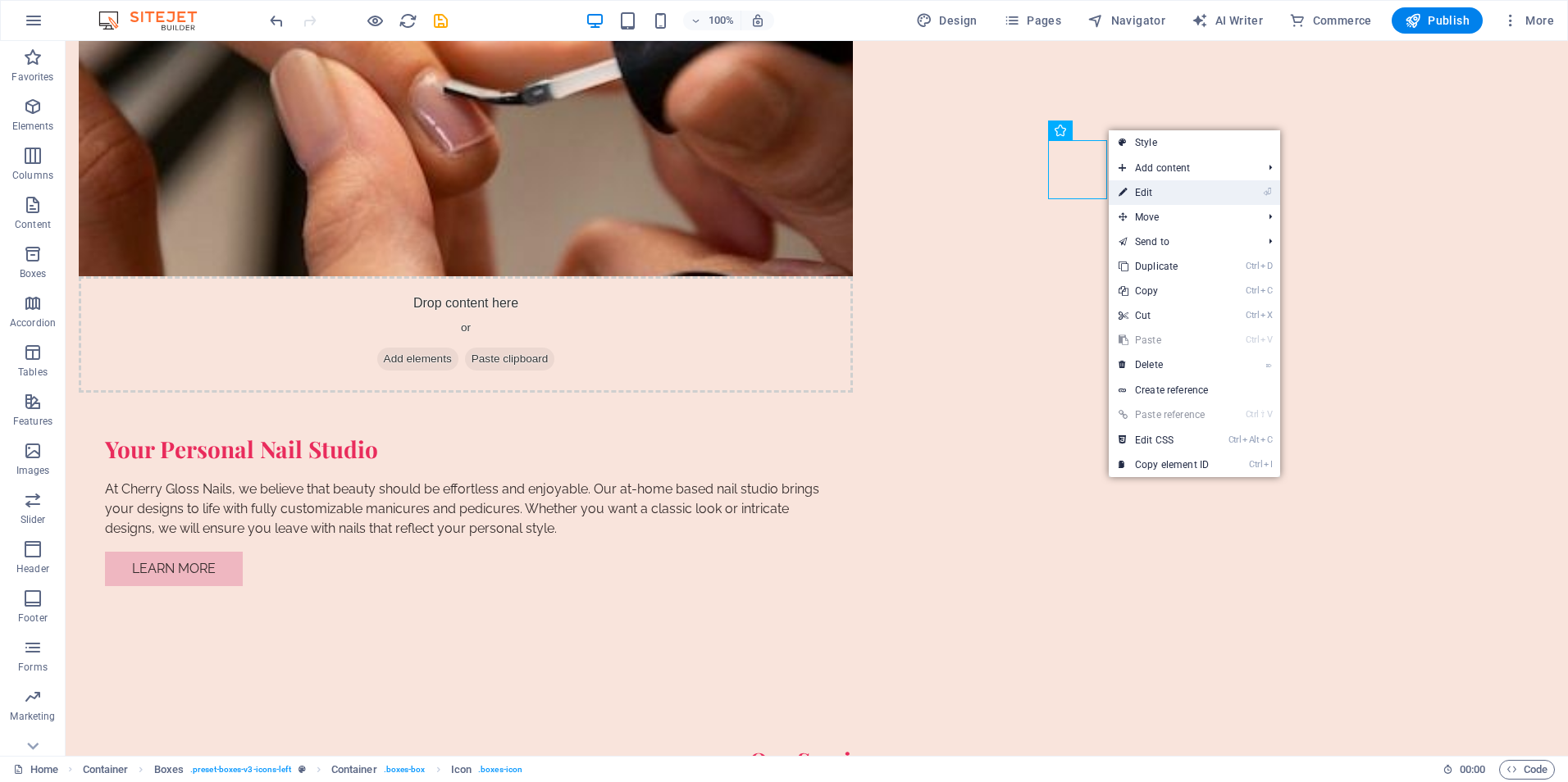 click on "⏎  Edit" at bounding box center (1164, 193) 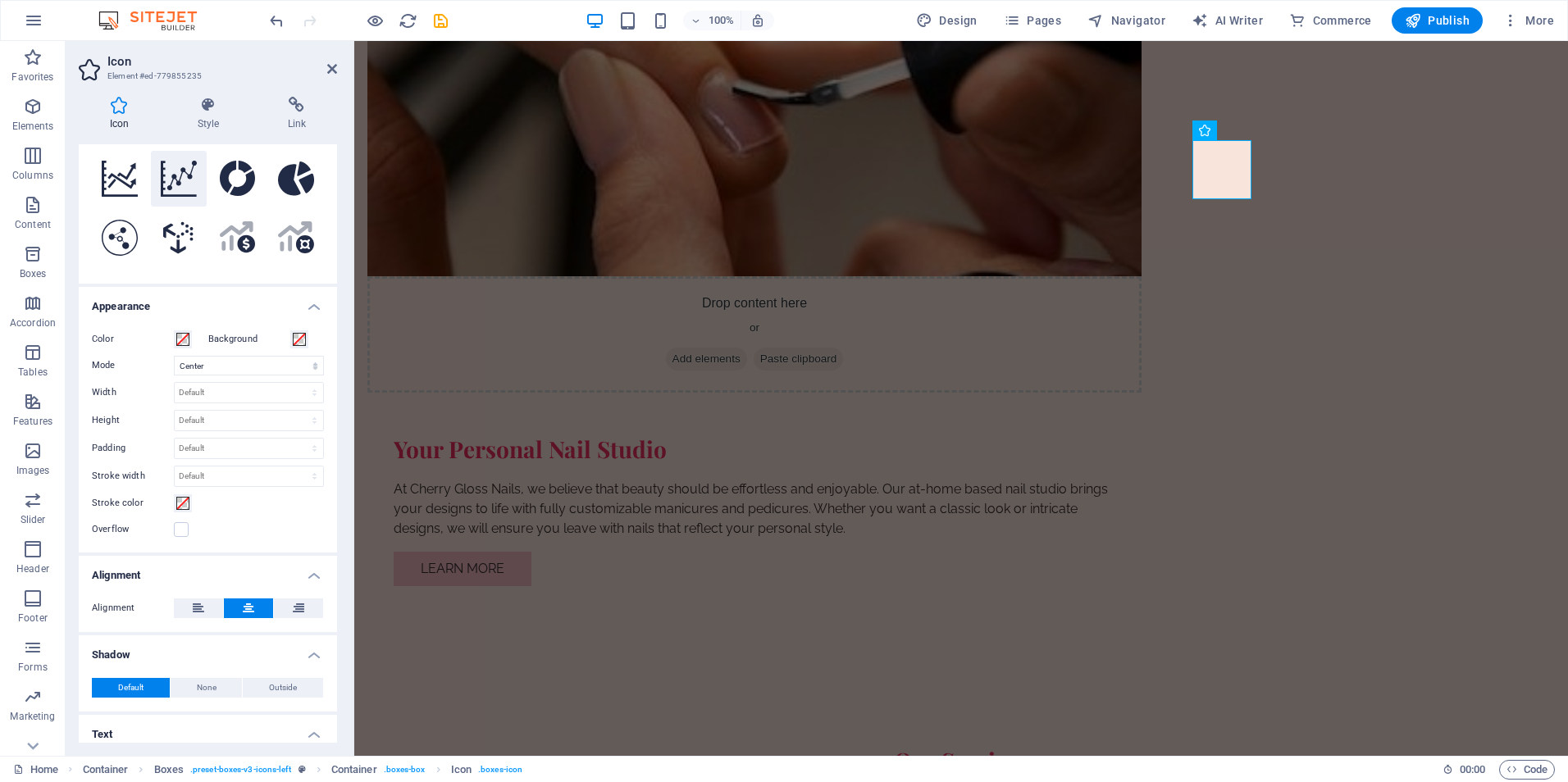 scroll, scrollTop: 0, scrollLeft: 0, axis: both 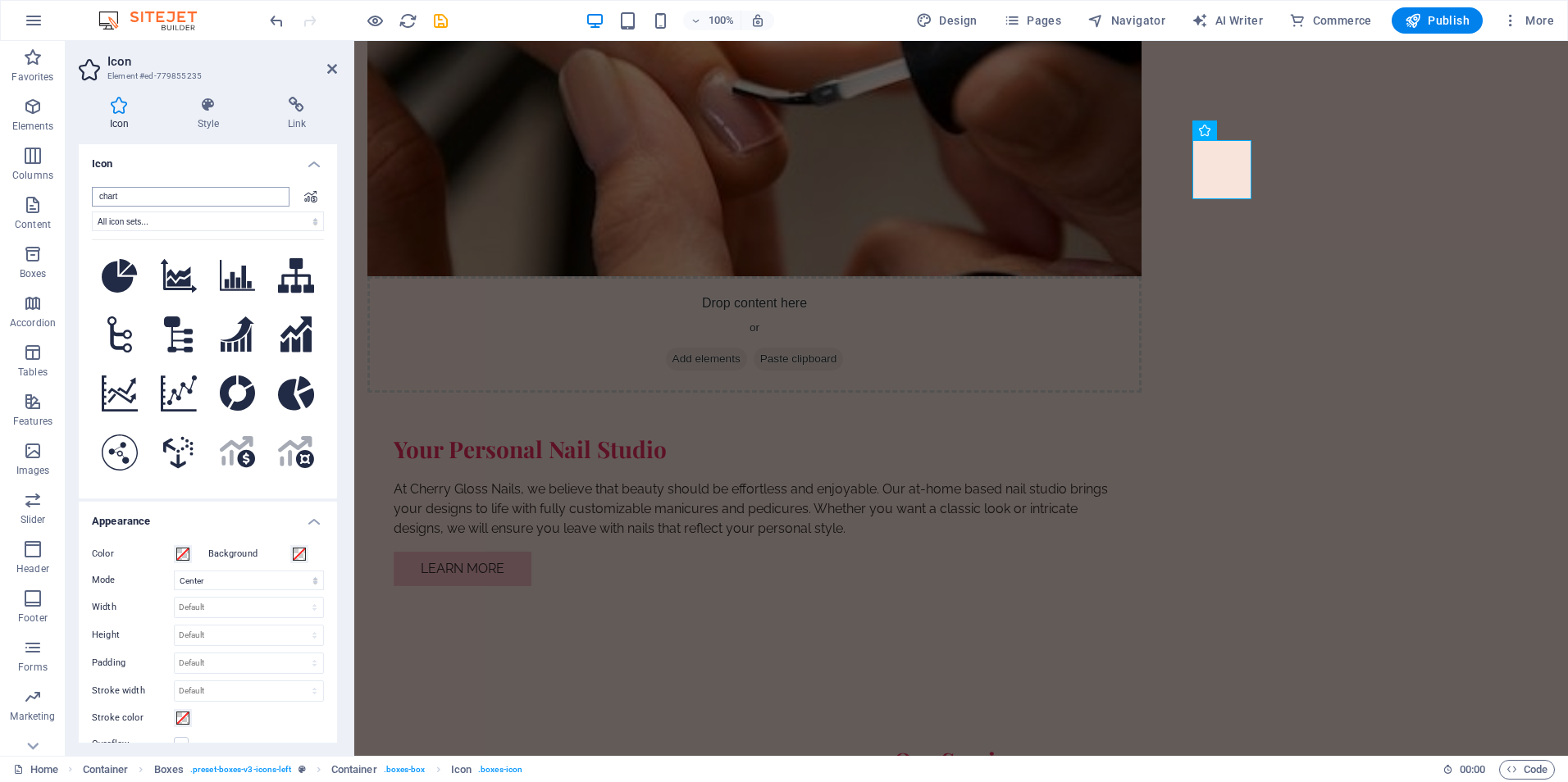click on "chart" at bounding box center [190, 197] 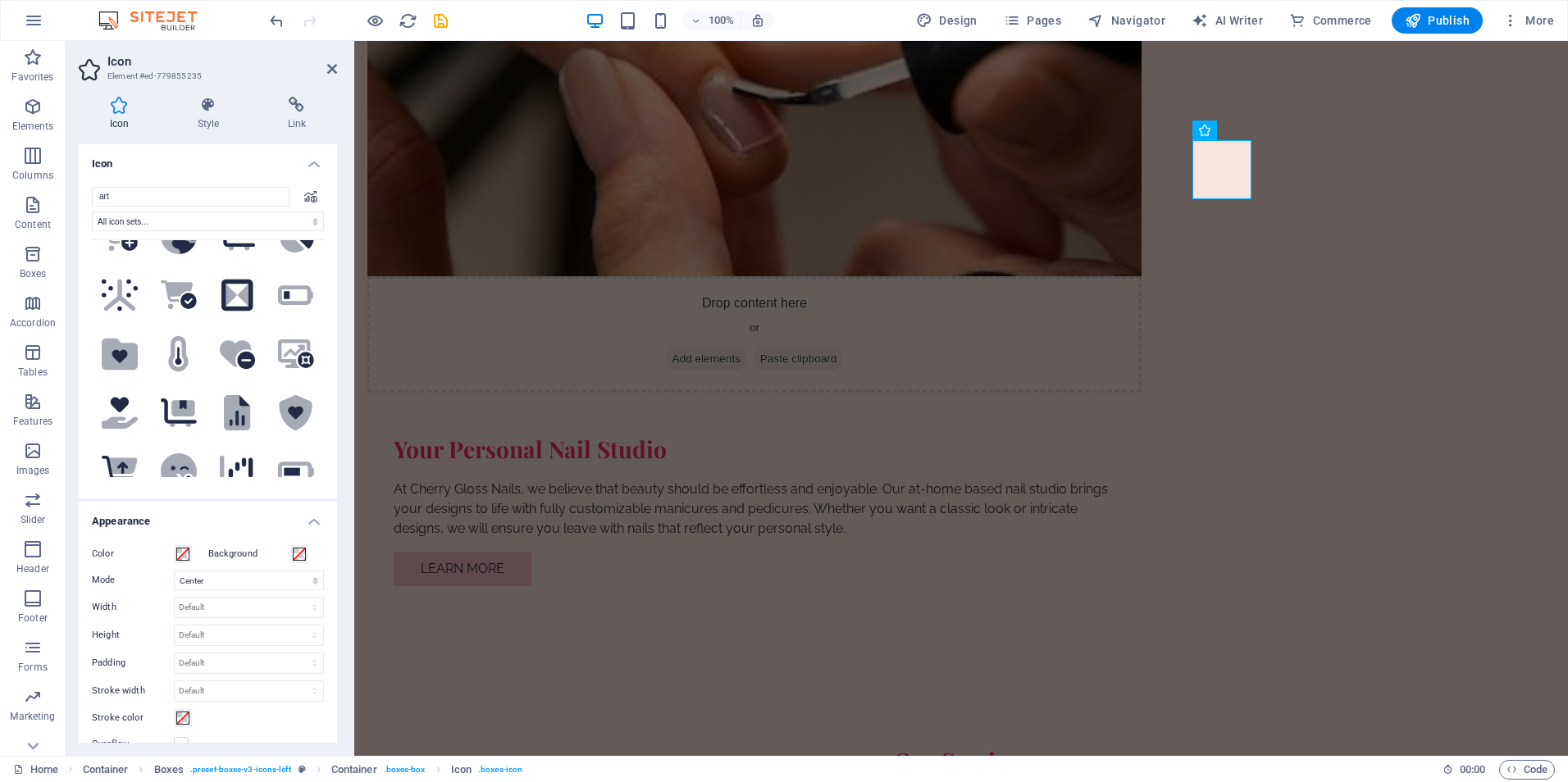 scroll, scrollTop: 1312, scrollLeft: 0, axis: vertical 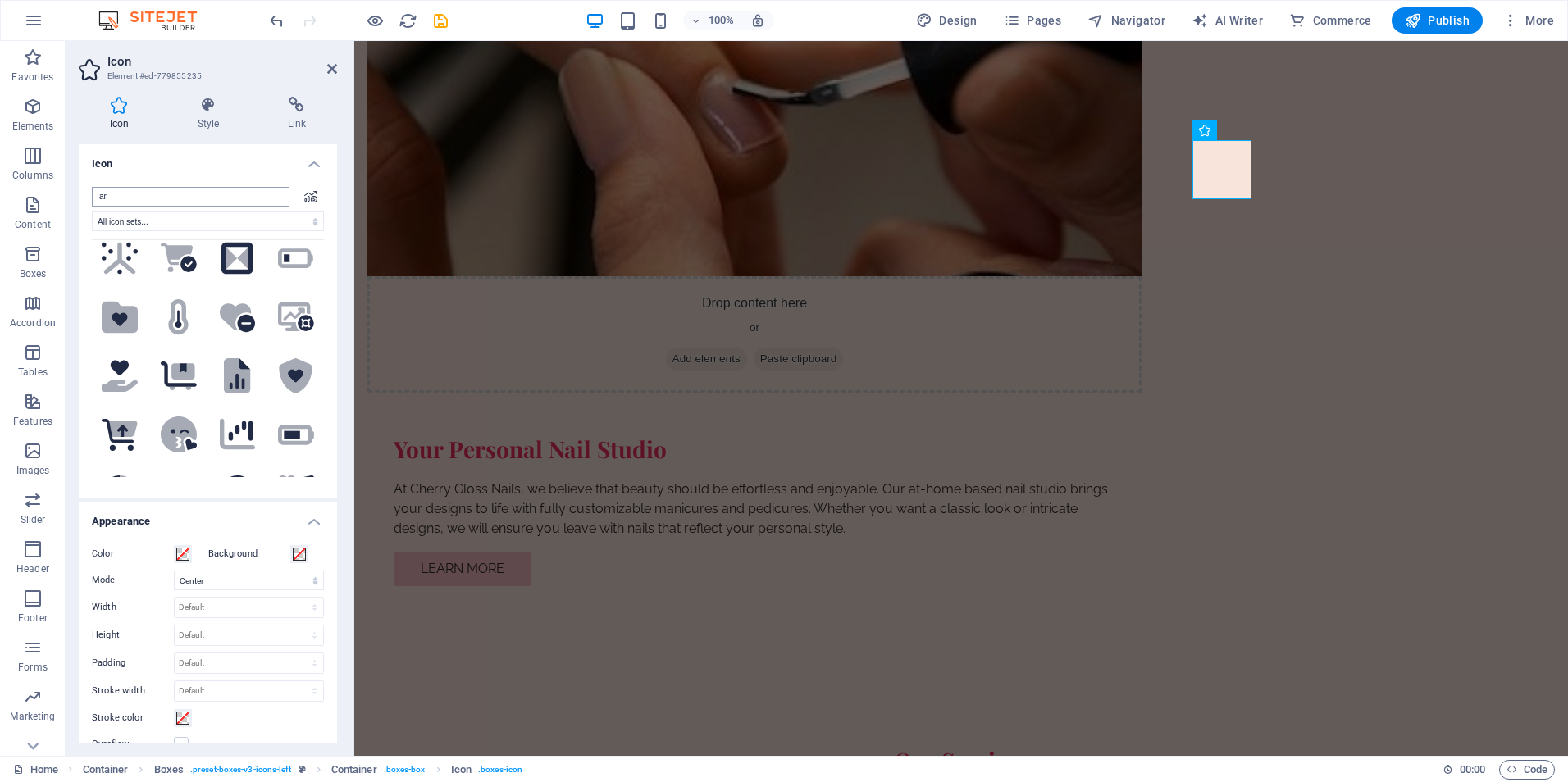 type on "a" 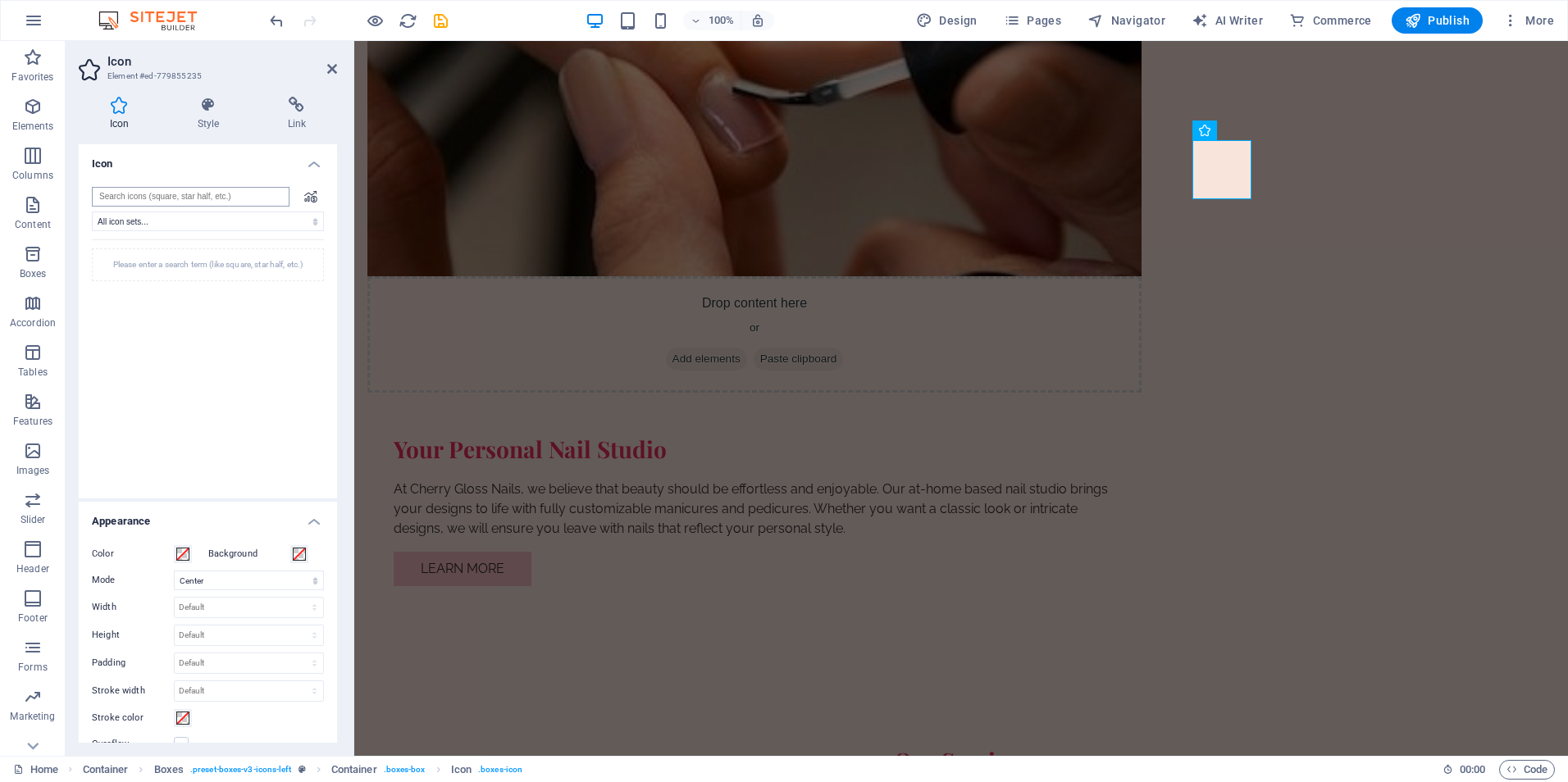 scroll, scrollTop: 0, scrollLeft: 0, axis: both 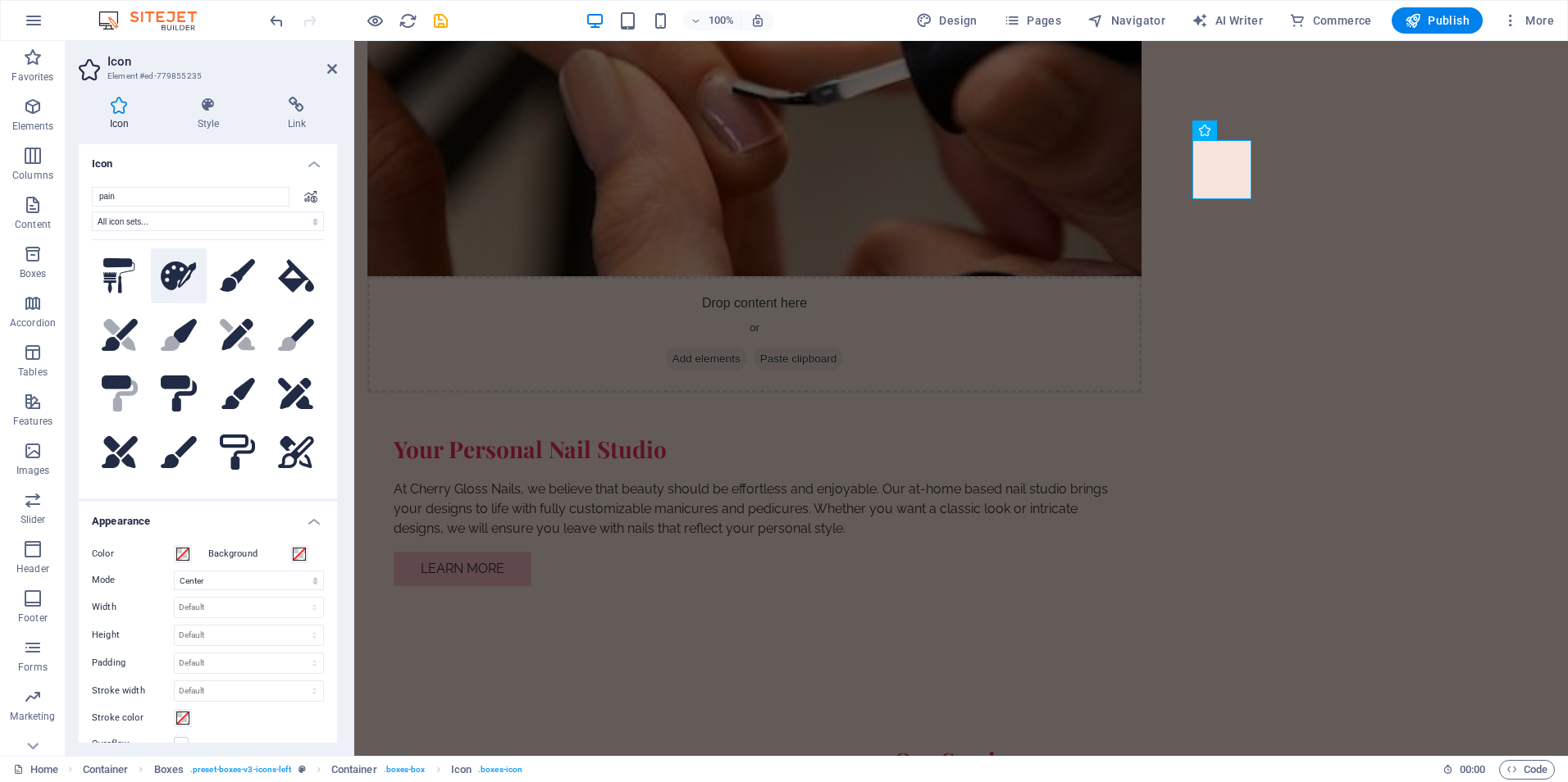 type on "pain" 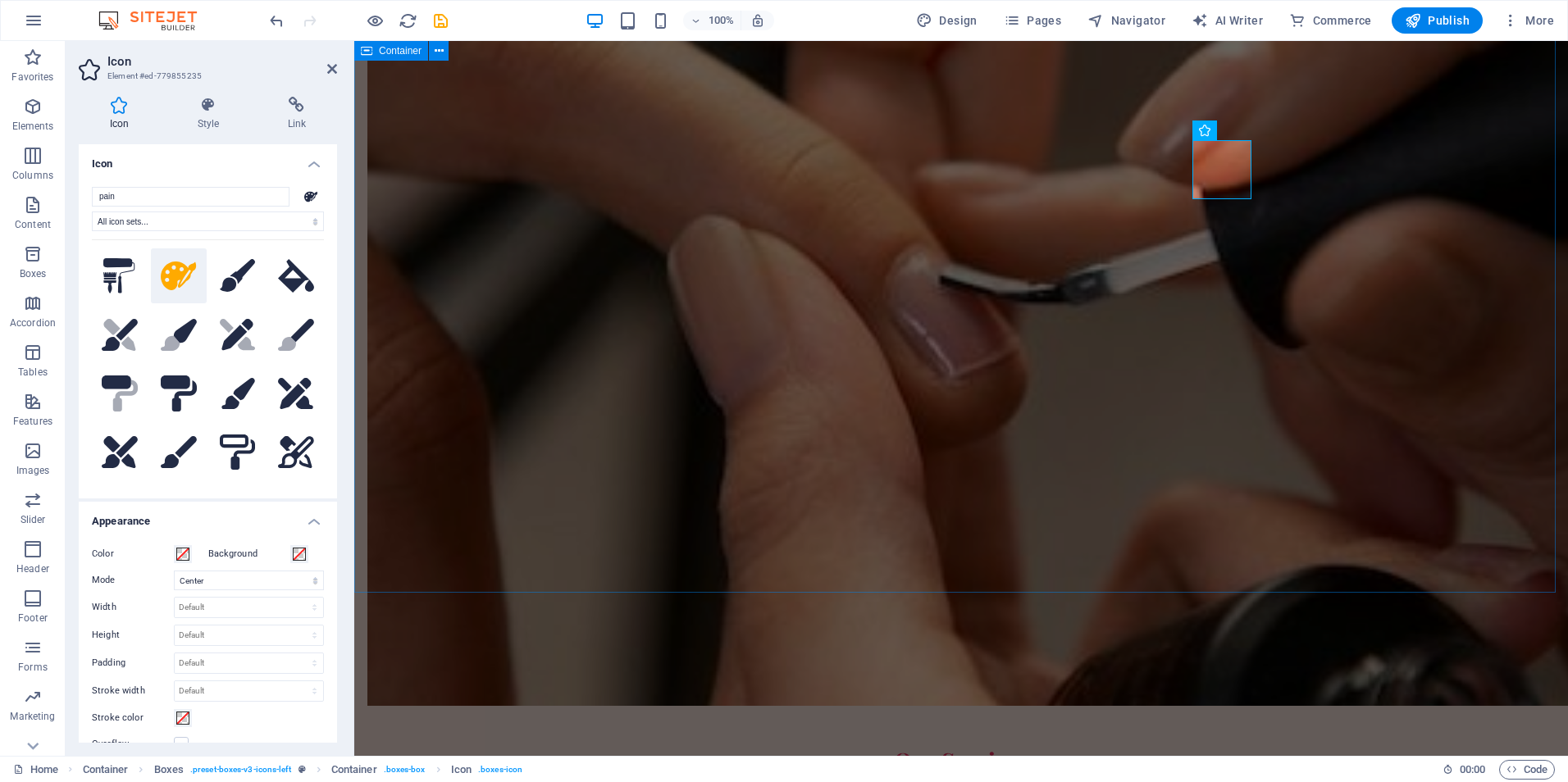 click on "Our Services Custom Manicures Tailored nail treatments including nail art, gel nails, and more. Relaxing Pedicures Indulge in a soothing pedicure that will leave your feet feeling rejuvenated. Nail Art Designs Express yourself with stunning nail art designs crafted just for you. Gel and Acrylic Nails Long-lasting and beautiful gel or acrylic nails for any occasion. French Tips Classic and elegant French tip manicures for a timeless look. Nail Foot Spa Treatments Pamper your feet with our specialized nail spa treatments." at bounding box center (961, 1303) 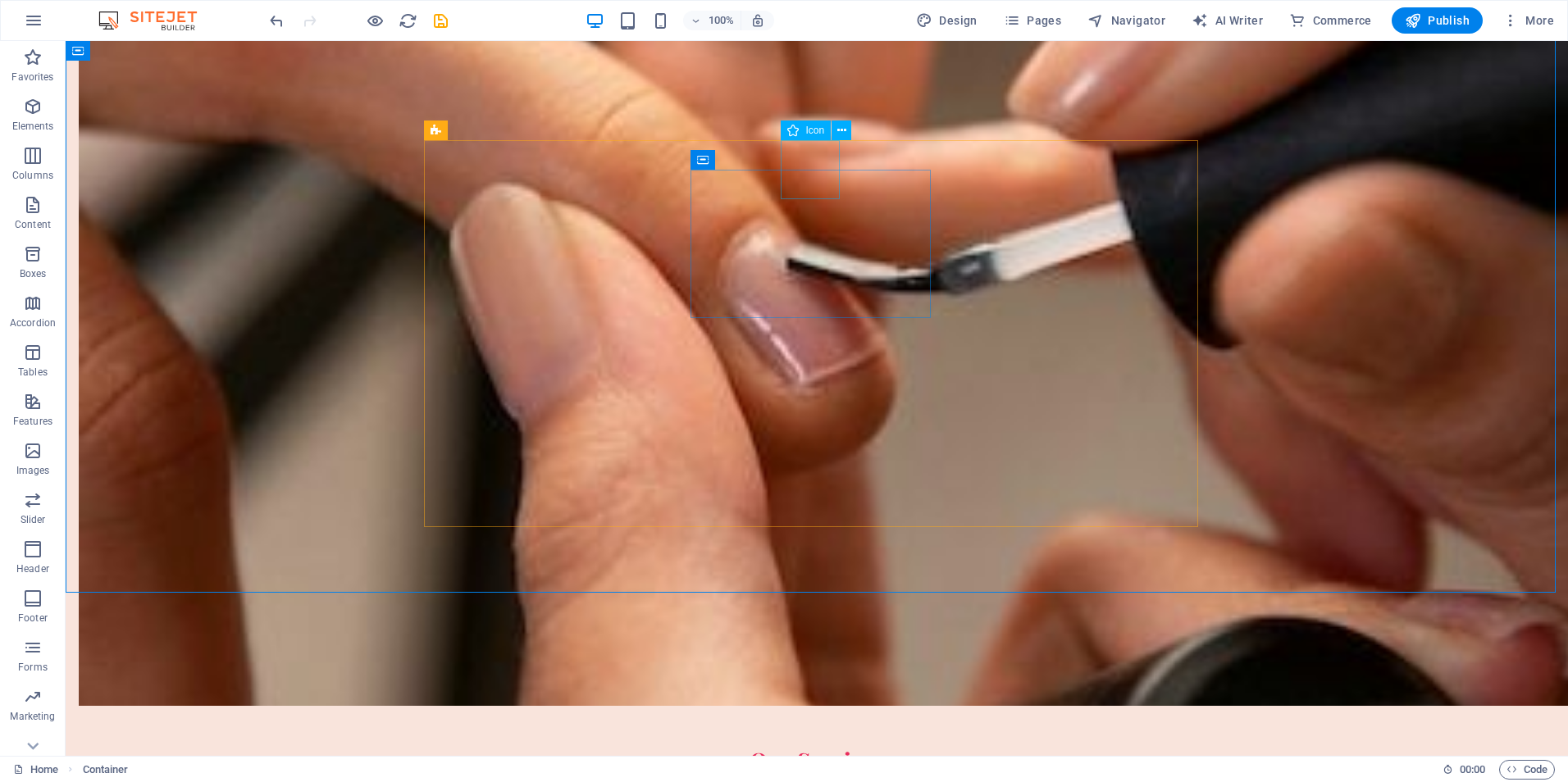 click on "Icon" at bounding box center [805, 130] 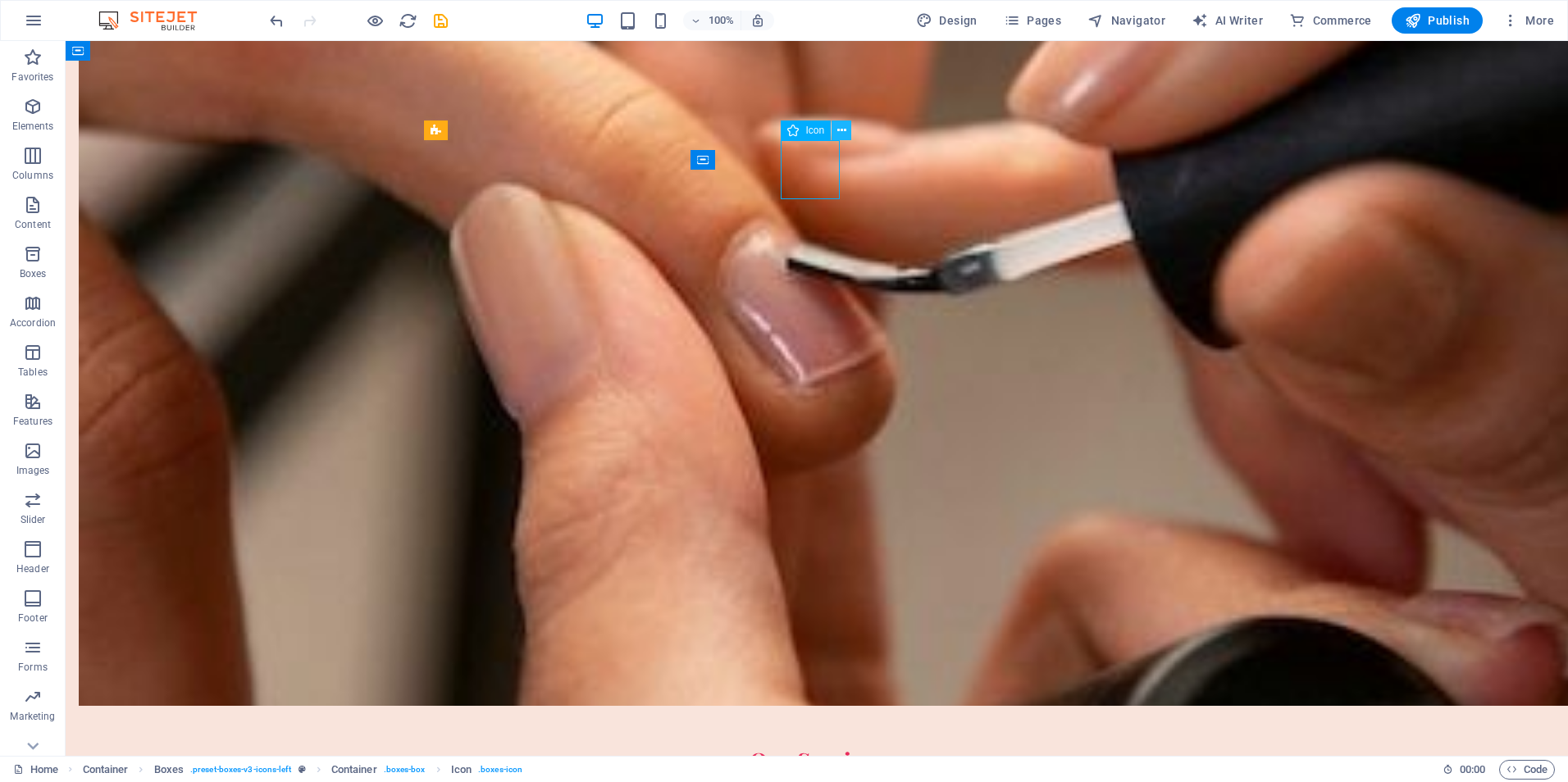 click at bounding box center (841, 130) 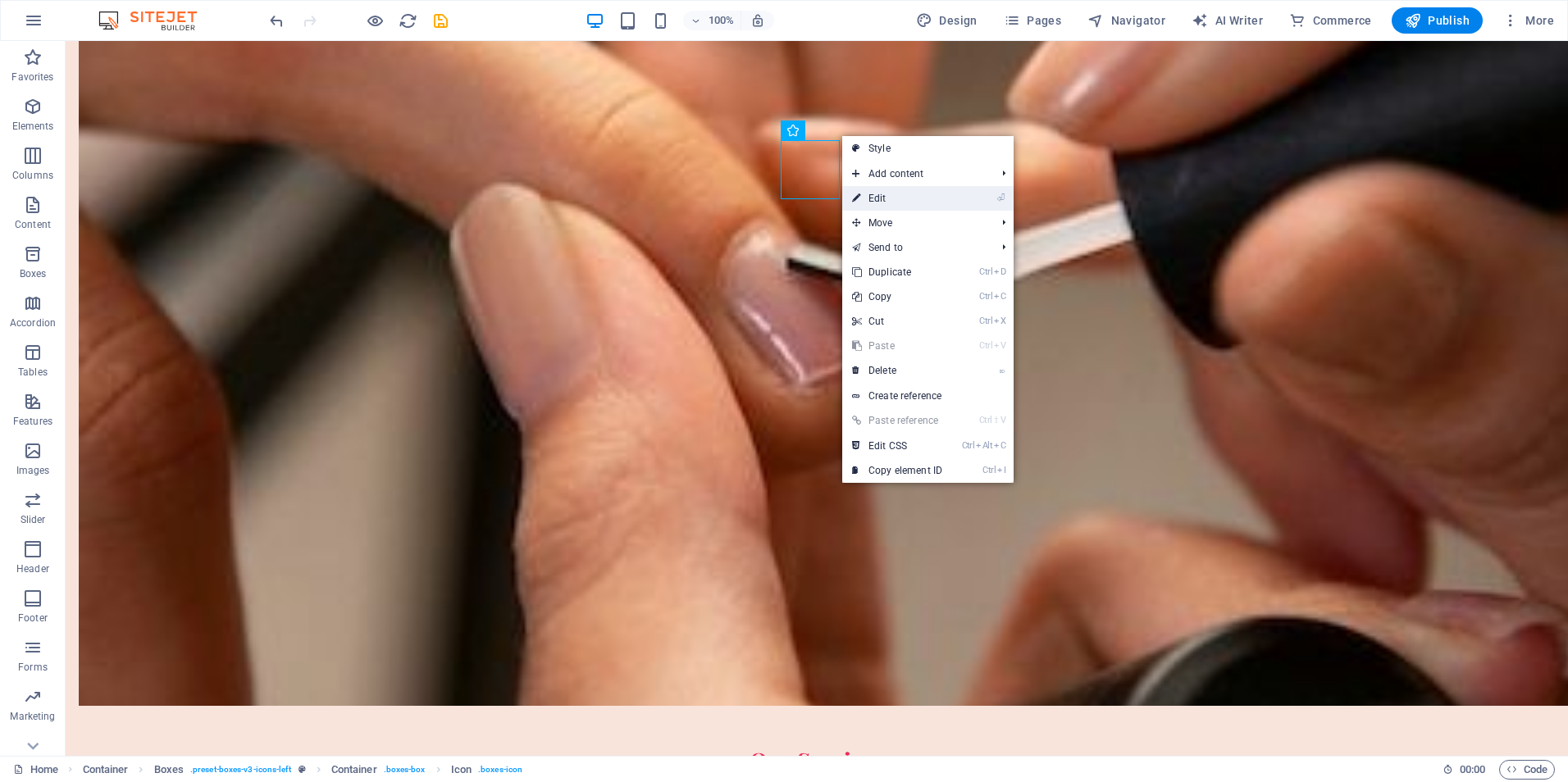 click at bounding box center [856, 198] 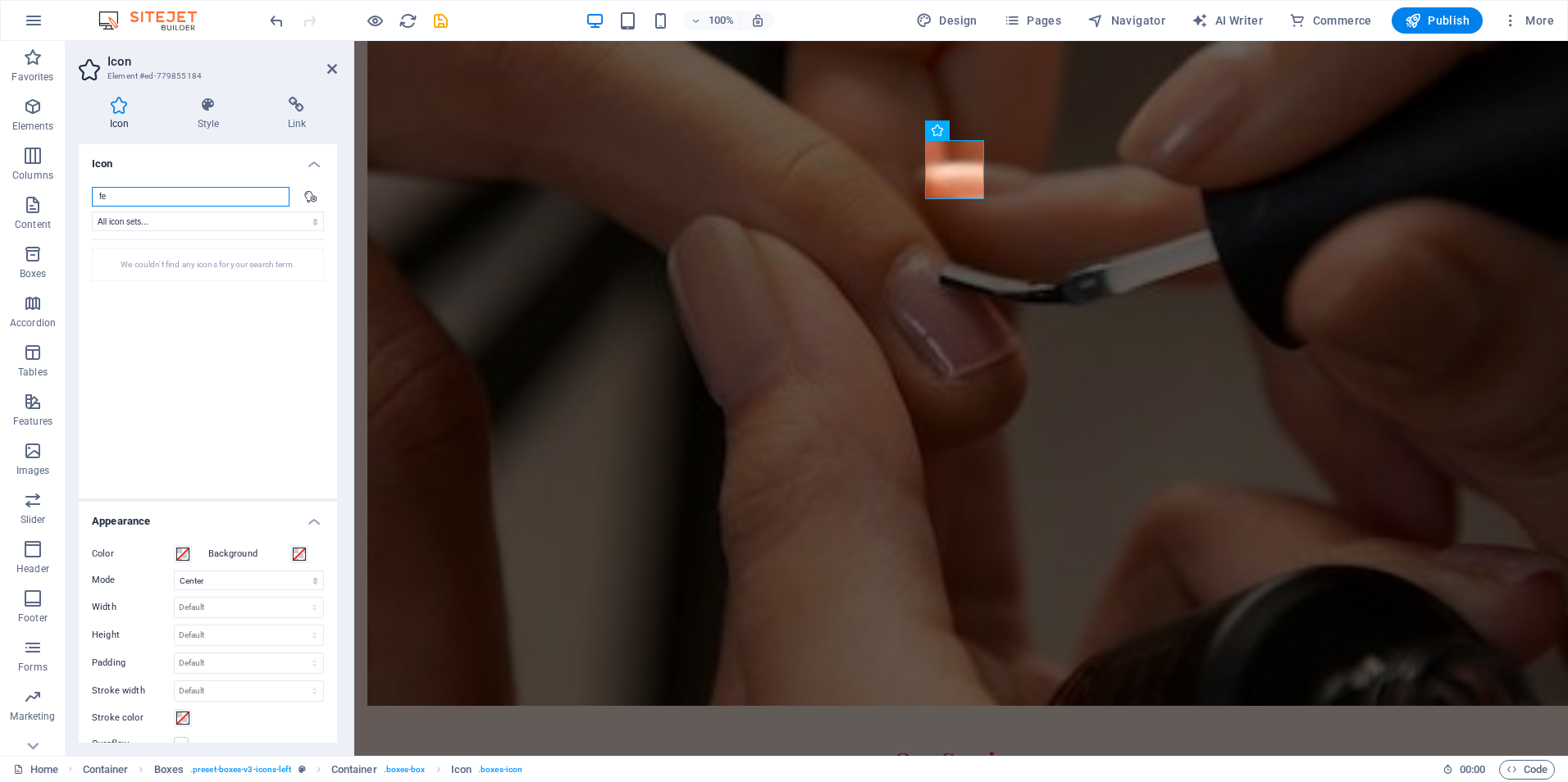 type on "f" 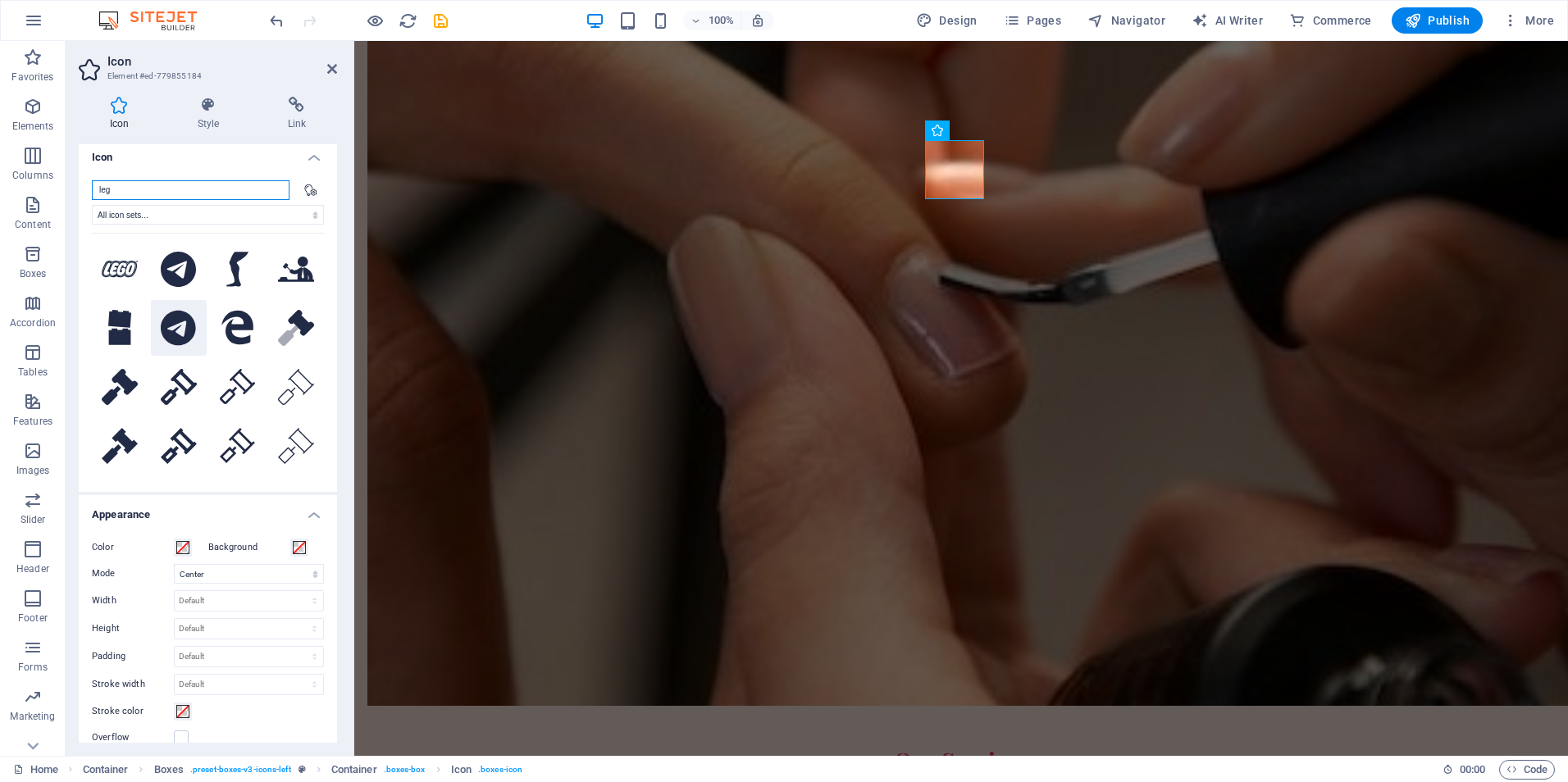 scroll, scrollTop: 0, scrollLeft: 0, axis: both 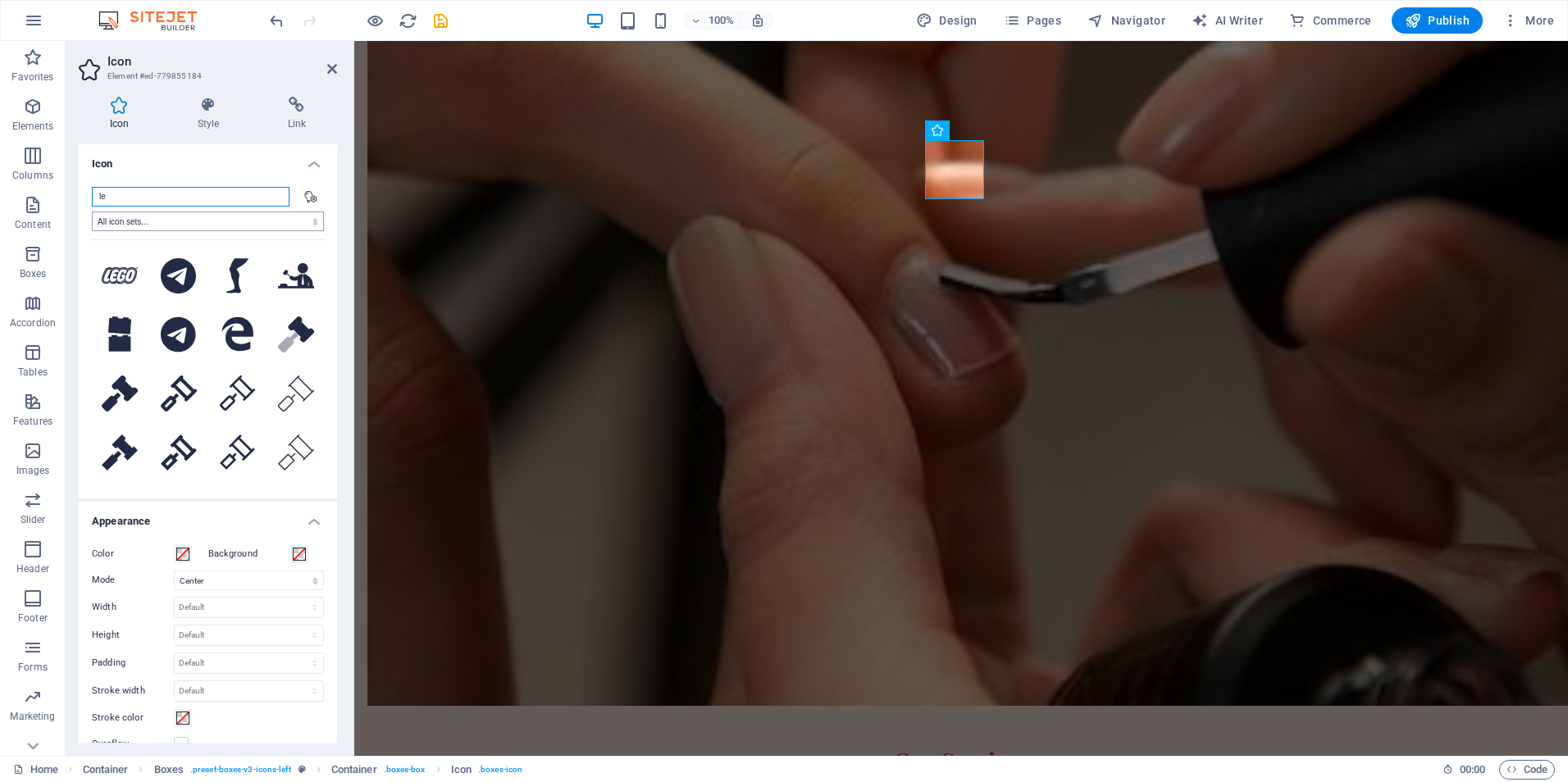 type on "l" 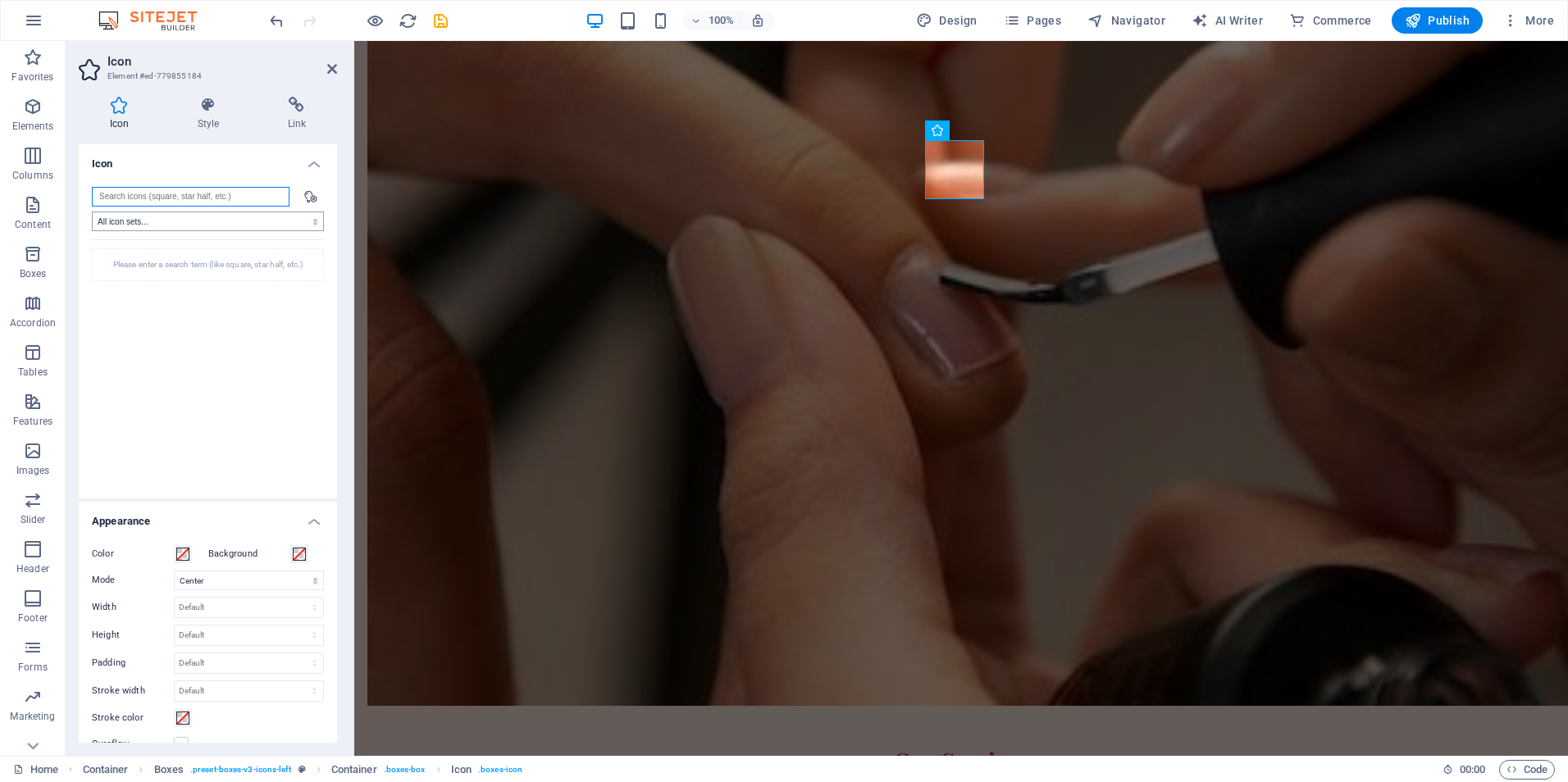 type on "f" 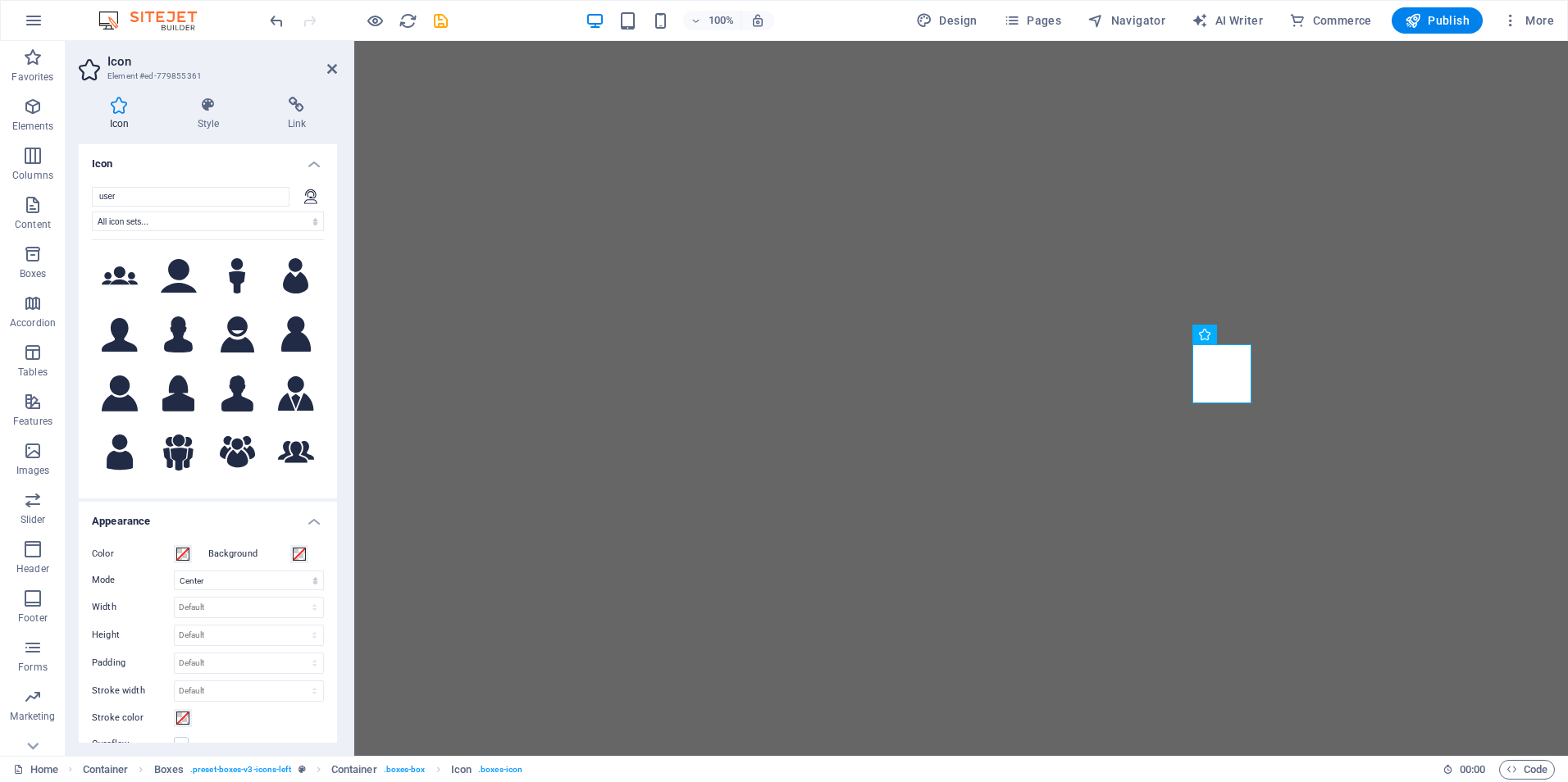 select on "xMidYMid" 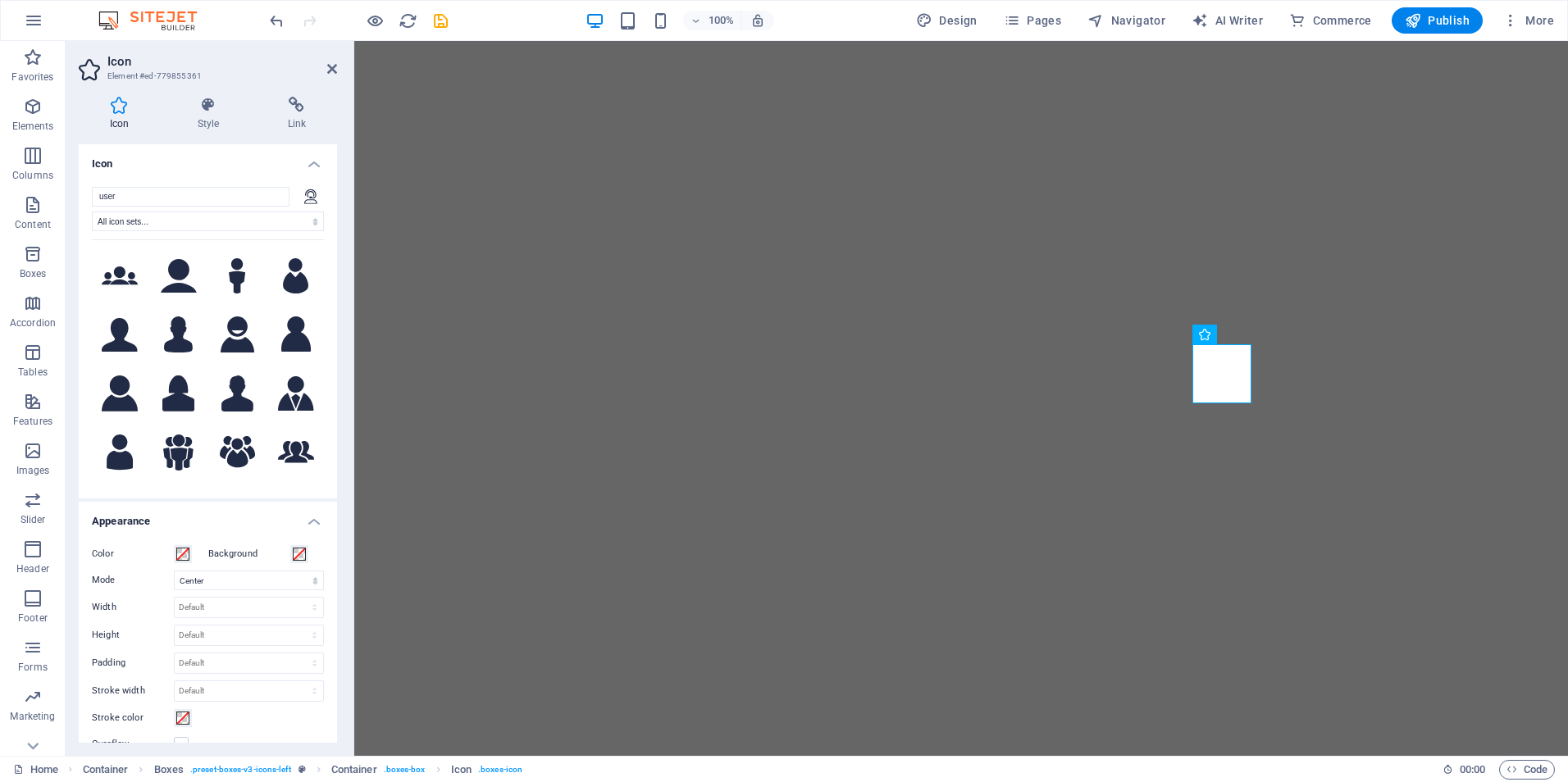 scroll, scrollTop: 0, scrollLeft: 0, axis: both 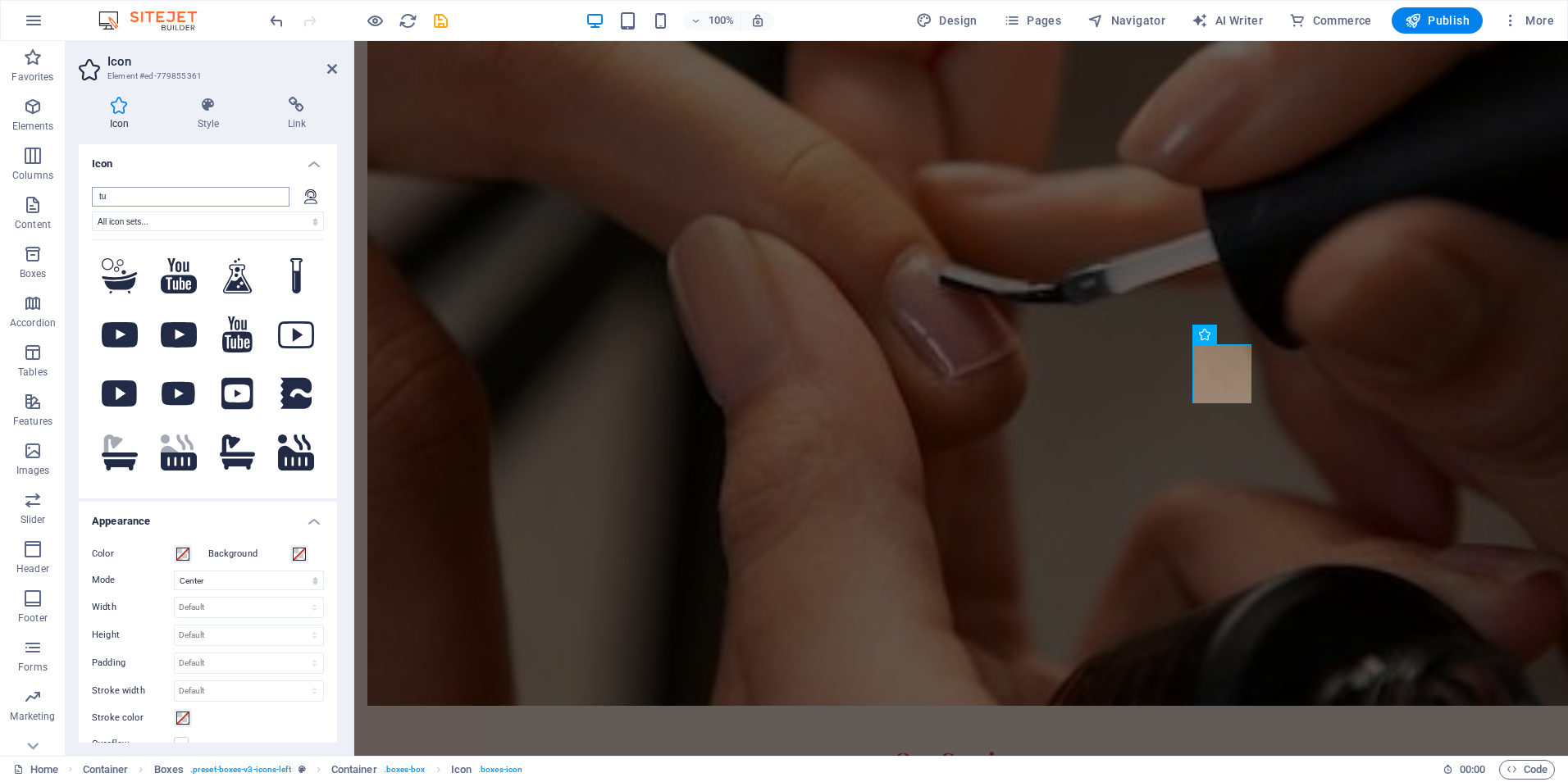 type on "t" 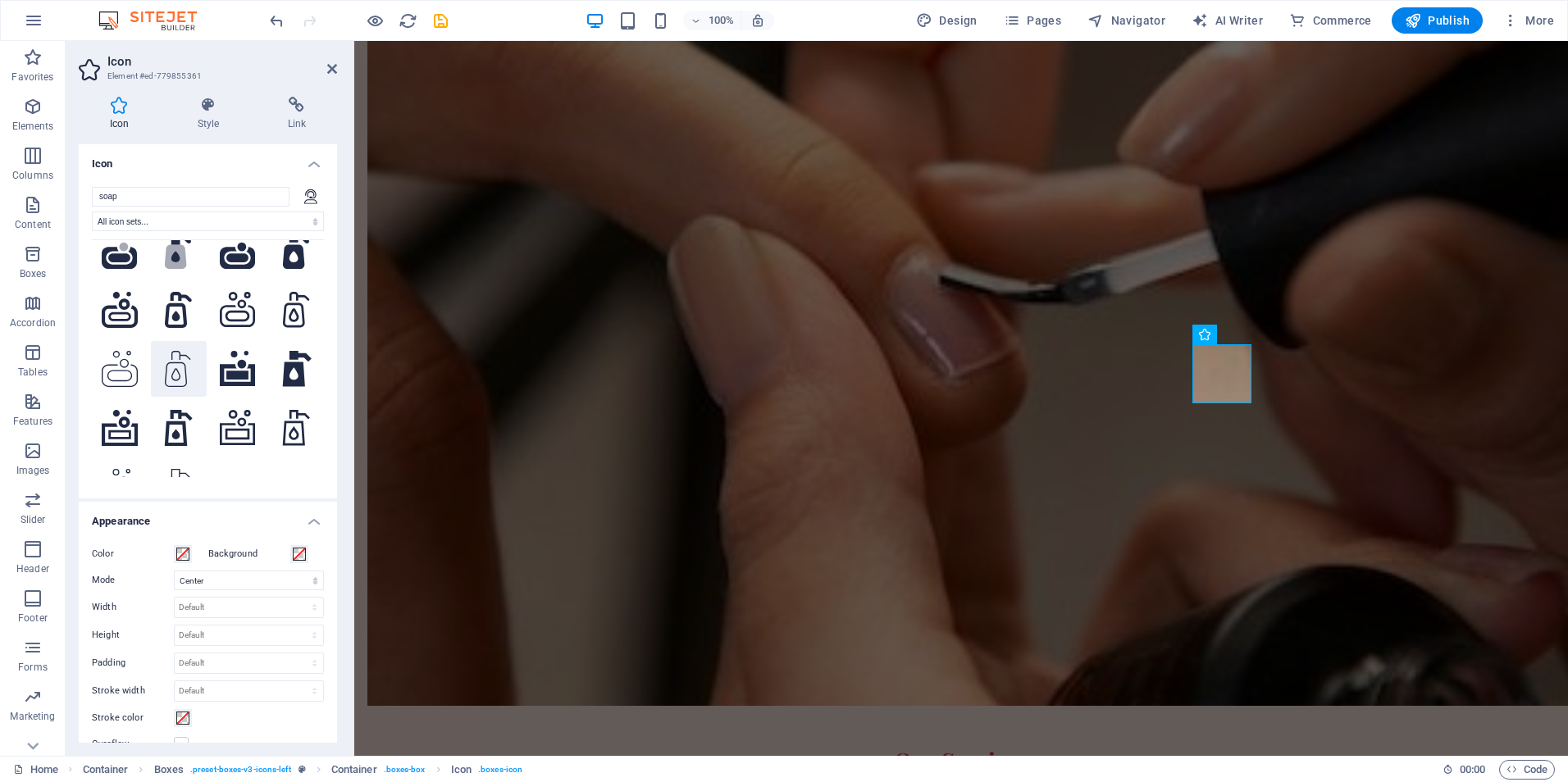 scroll, scrollTop: 0, scrollLeft: 0, axis: both 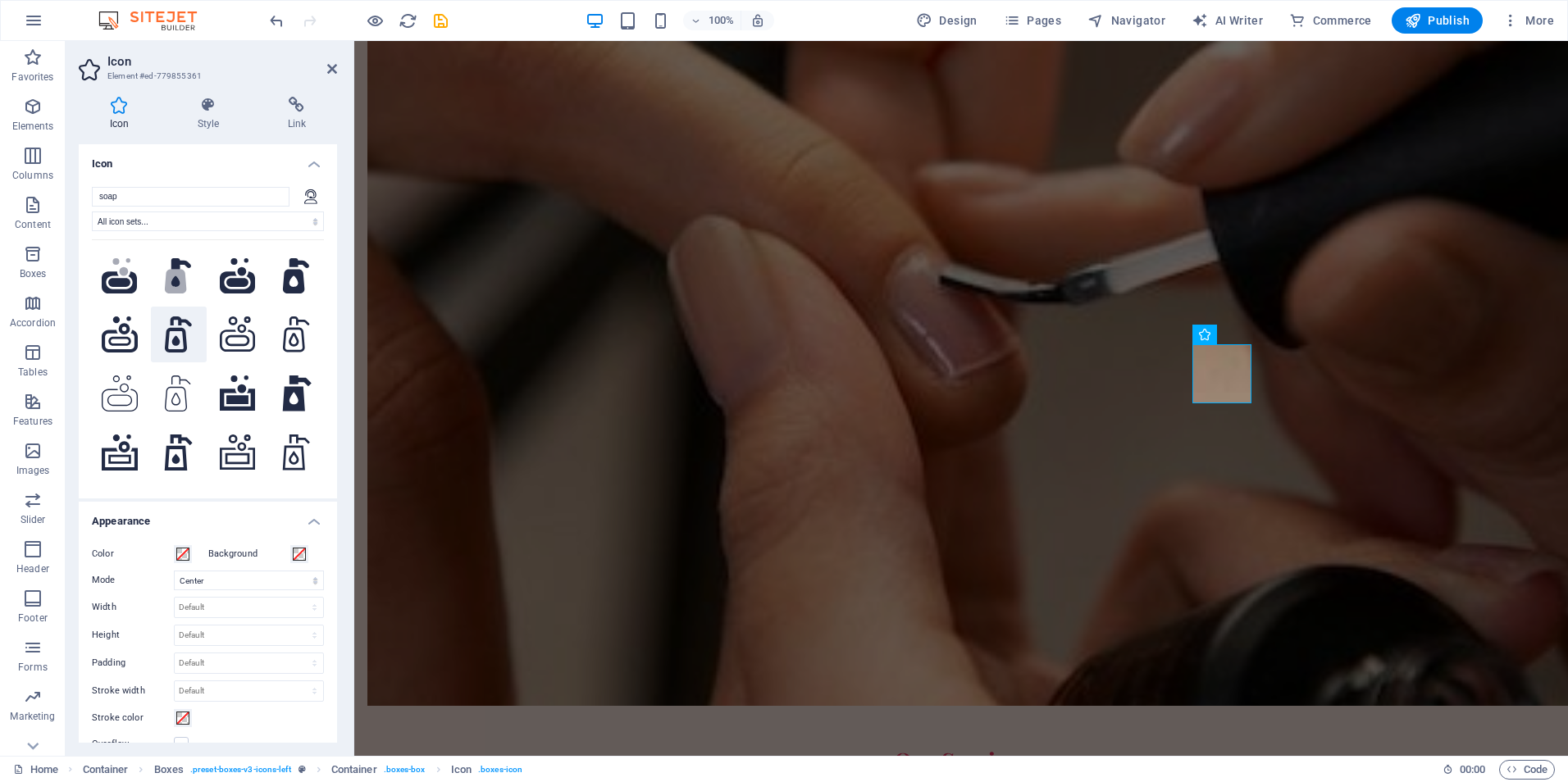 type on "soap" 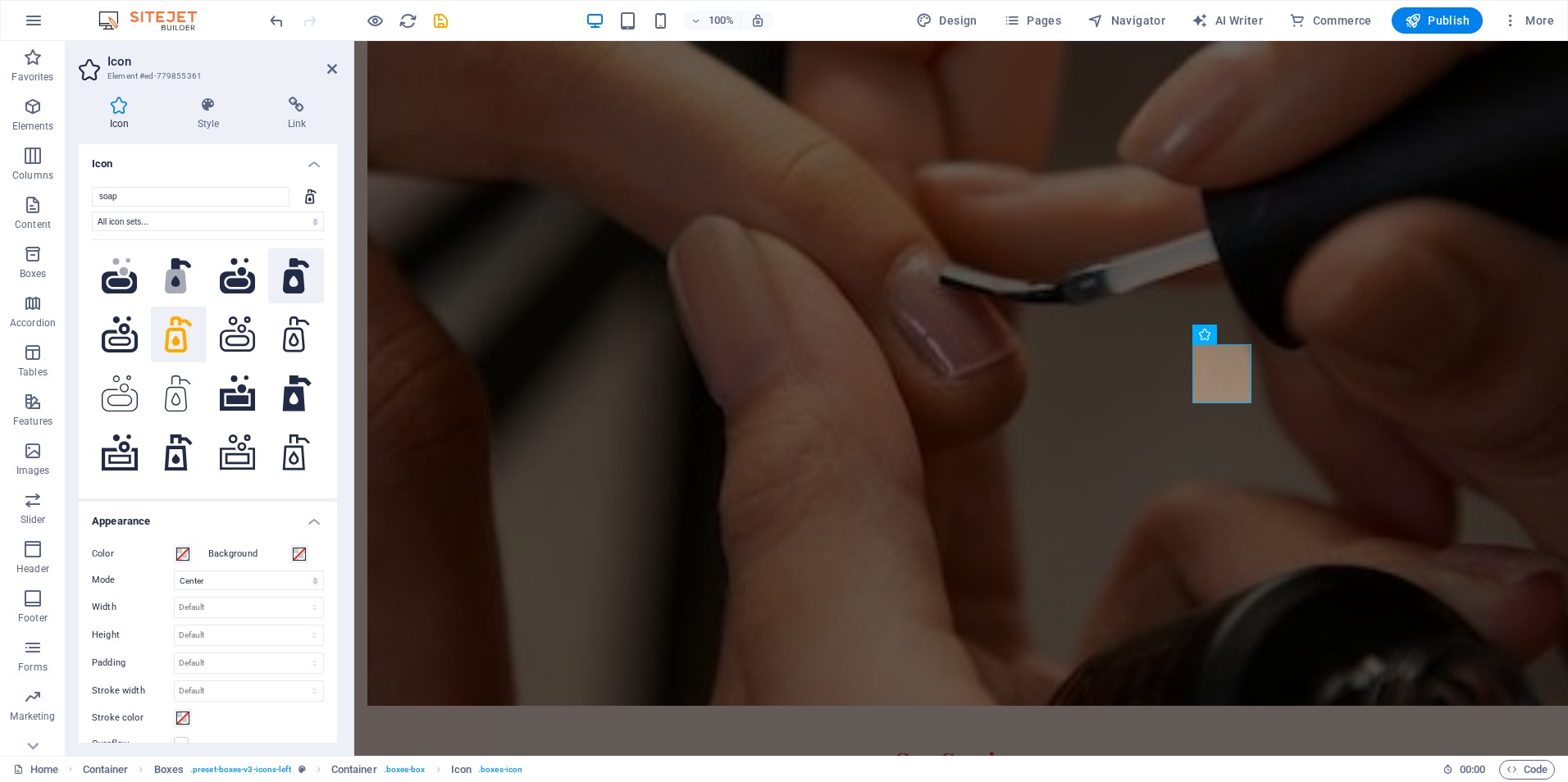 click at bounding box center [296, 276] 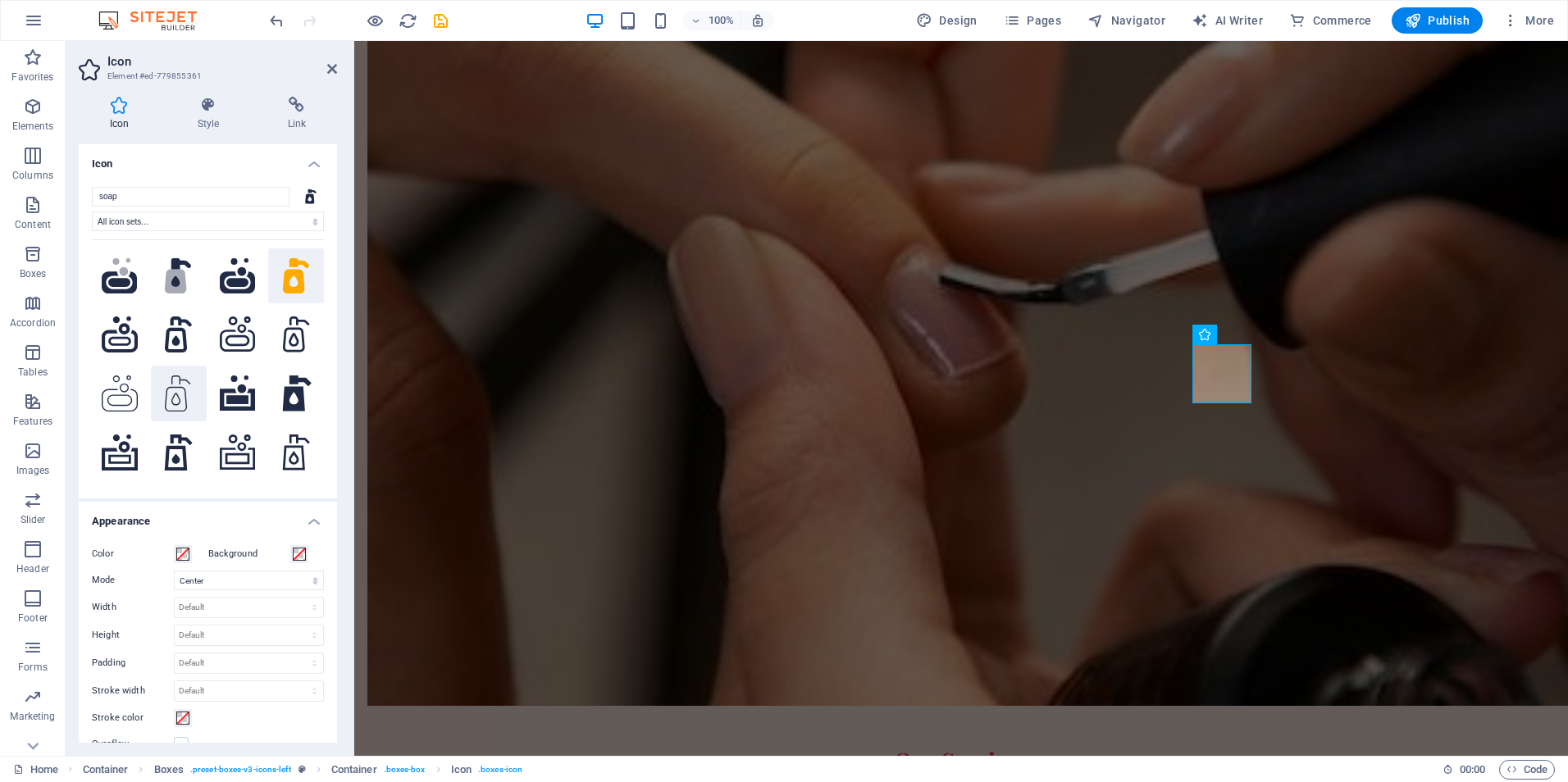 click 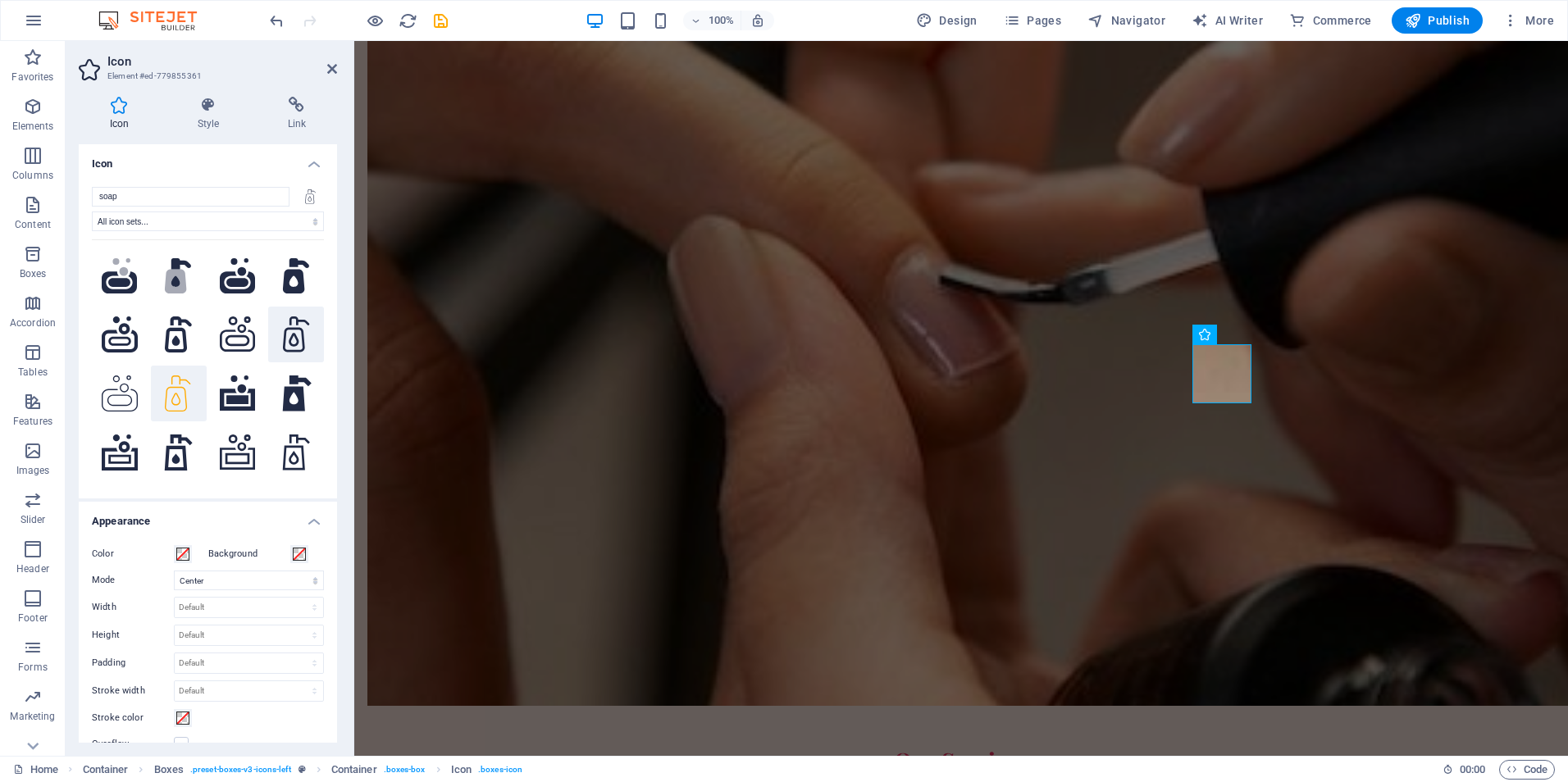 click 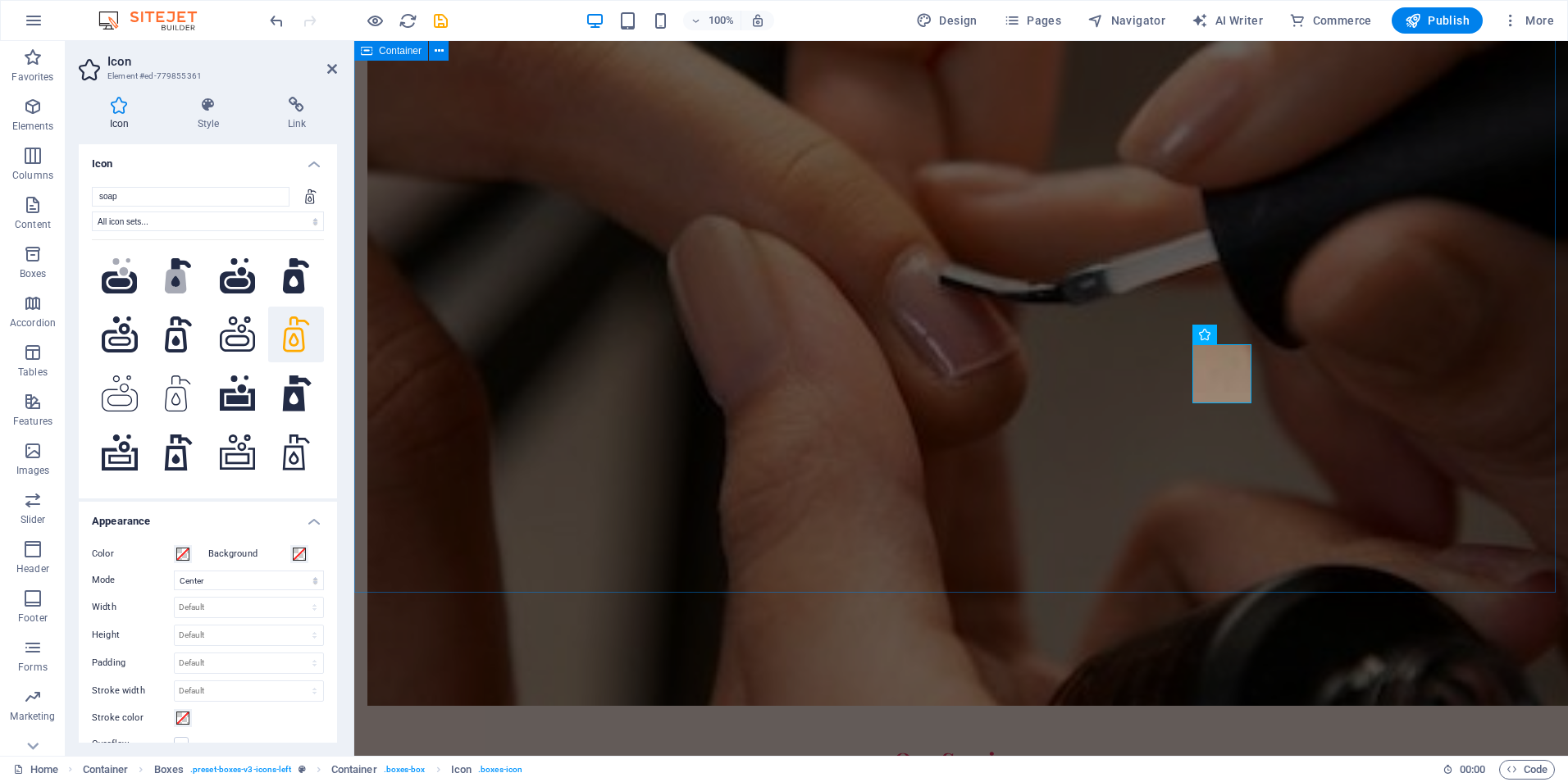 click on "Our Services Custom Manicures Tailored nail treatments including nail art, gel nails, and more. Relaxing Pedicures Indulge in a soothing pedicure that will leave your feet feeling rejuvenated. Nail Art Designs Express yourself with stunning nail art designs crafted just for you. Gel and Acrylic Nails Long-lasting and beautiful gel or acrylic nails for any occasion. French Tips Classic and elegant French tip manicures for a timeless look. Nail Foot Spa Treatments Pamper your feet with our specialized nail spa treatments." at bounding box center [961, 1303] 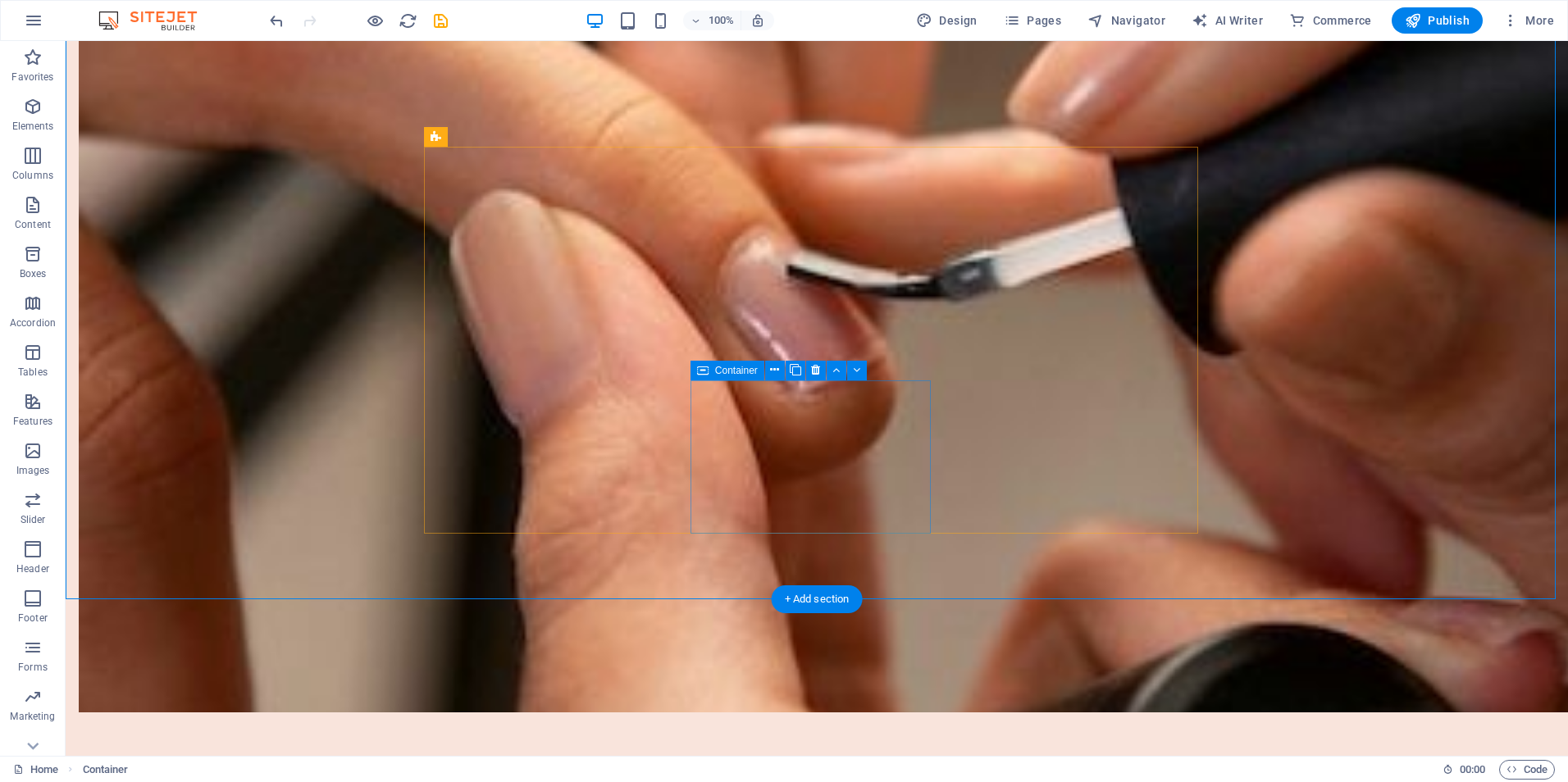 scroll, scrollTop: 1648, scrollLeft: 0, axis: vertical 